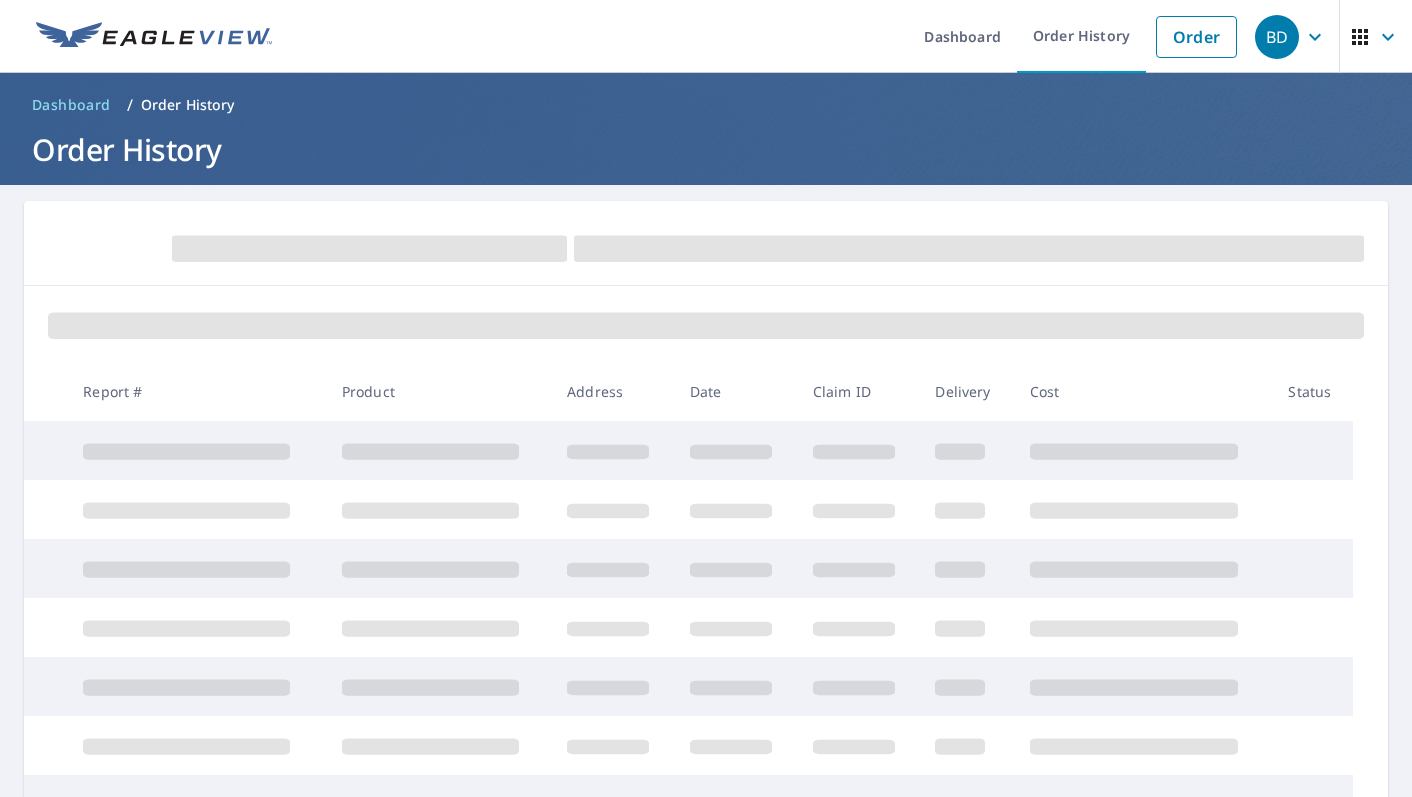 scroll, scrollTop: 0, scrollLeft: 0, axis: both 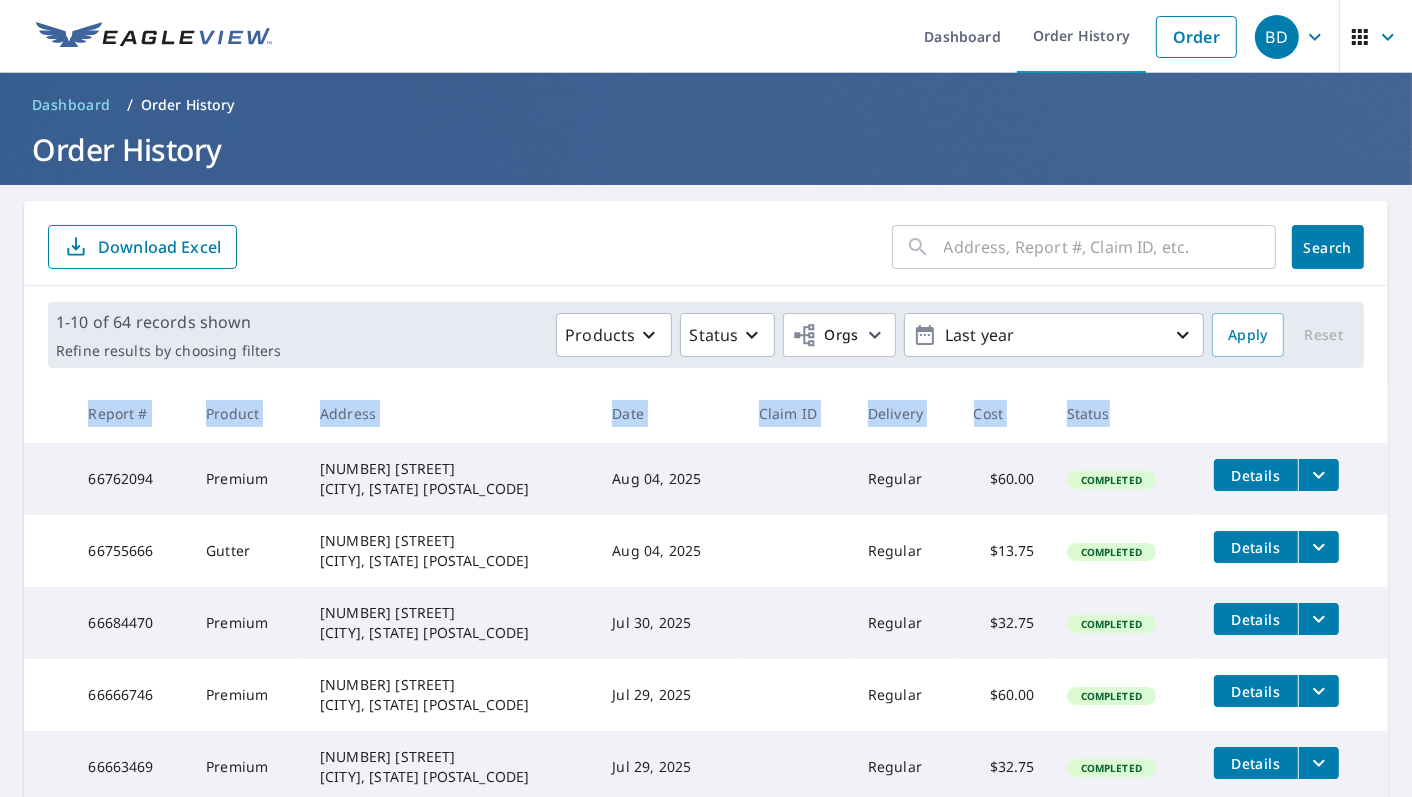 drag, startPoint x: 78, startPoint y: 417, endPoint x: 1136, endPoint y: 411, distance: 1058.017 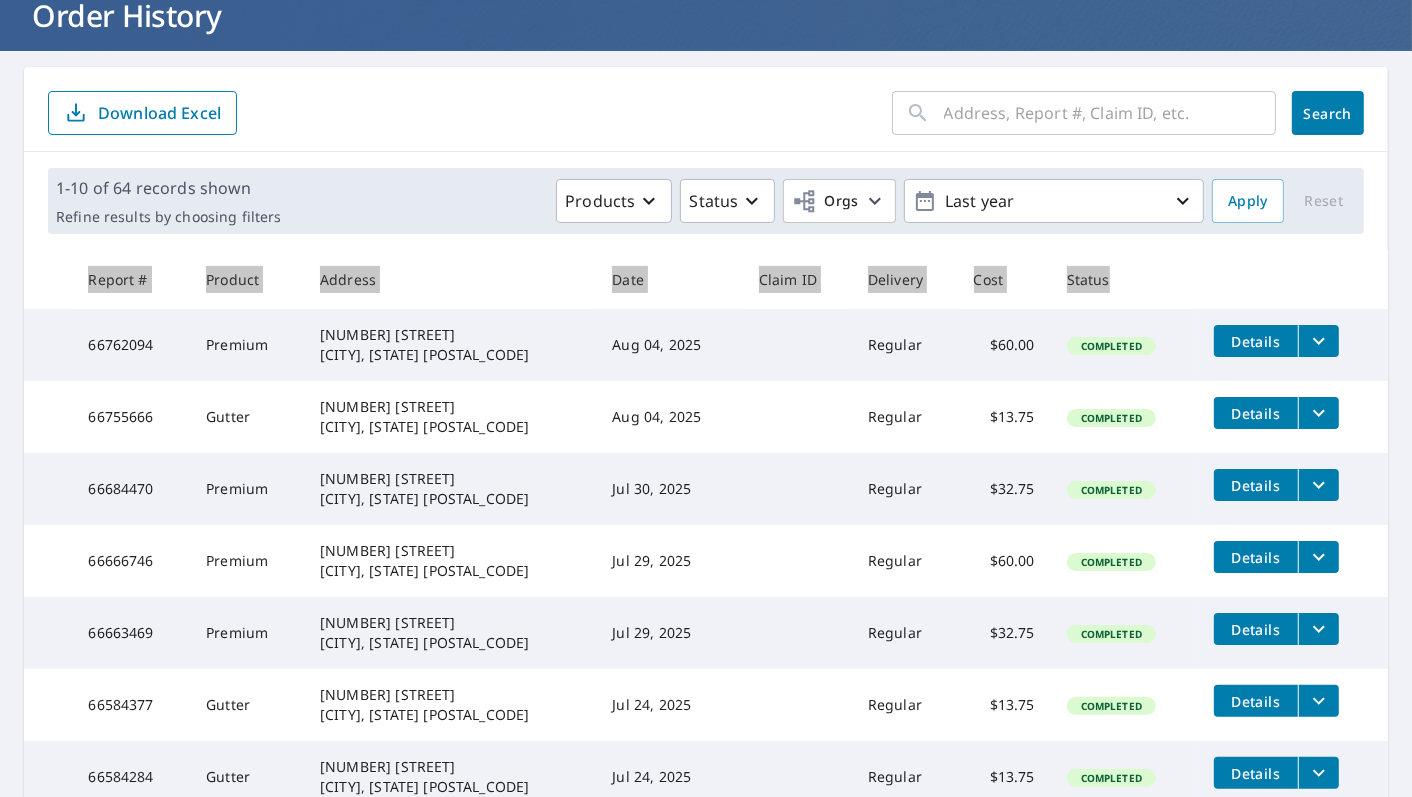 scroll, scrollTop: 107, scrollLeft: 0, axis: vertical 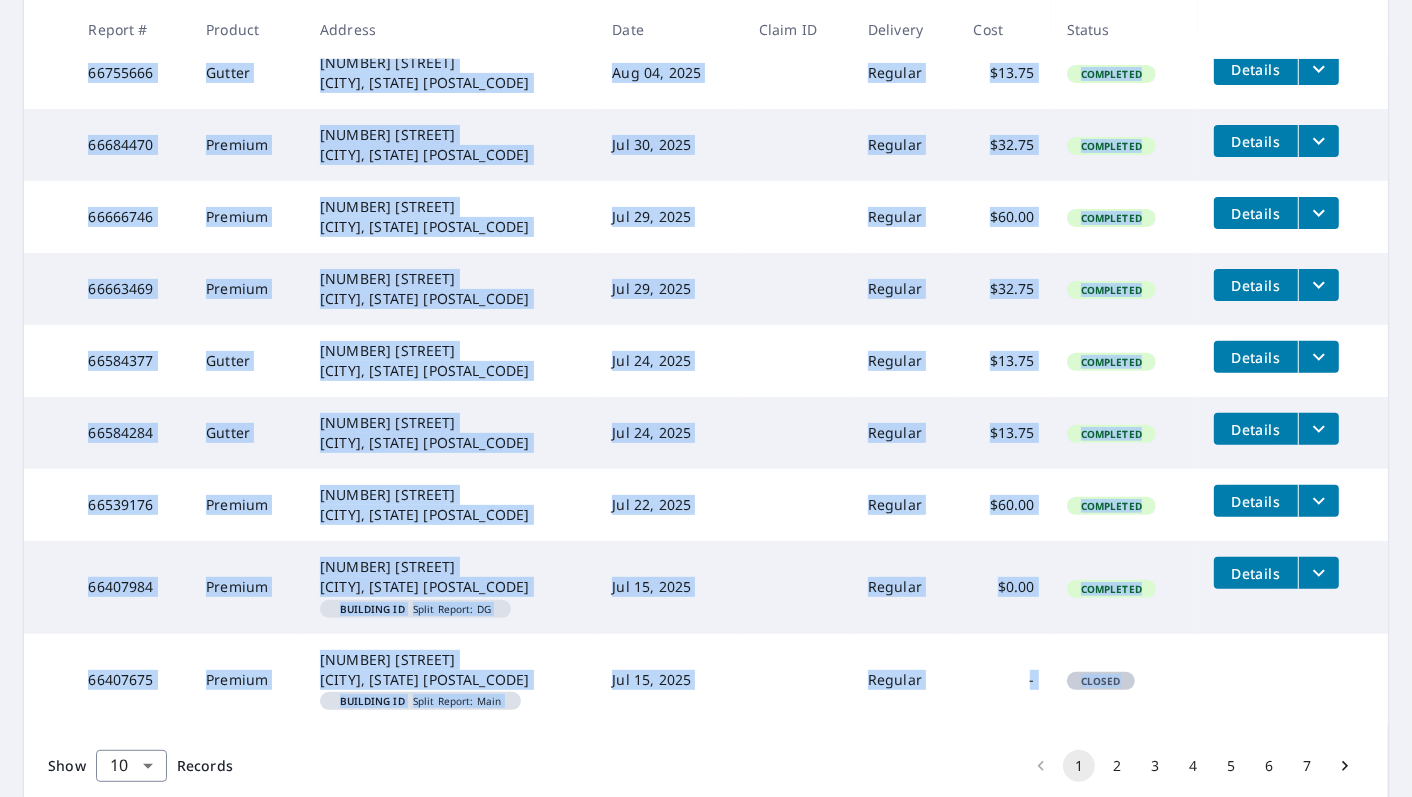 drag, startPoint x: 83, startPoint y: 368, endPoint x: 1144, endPoint y: 685, distance: 1107.3436 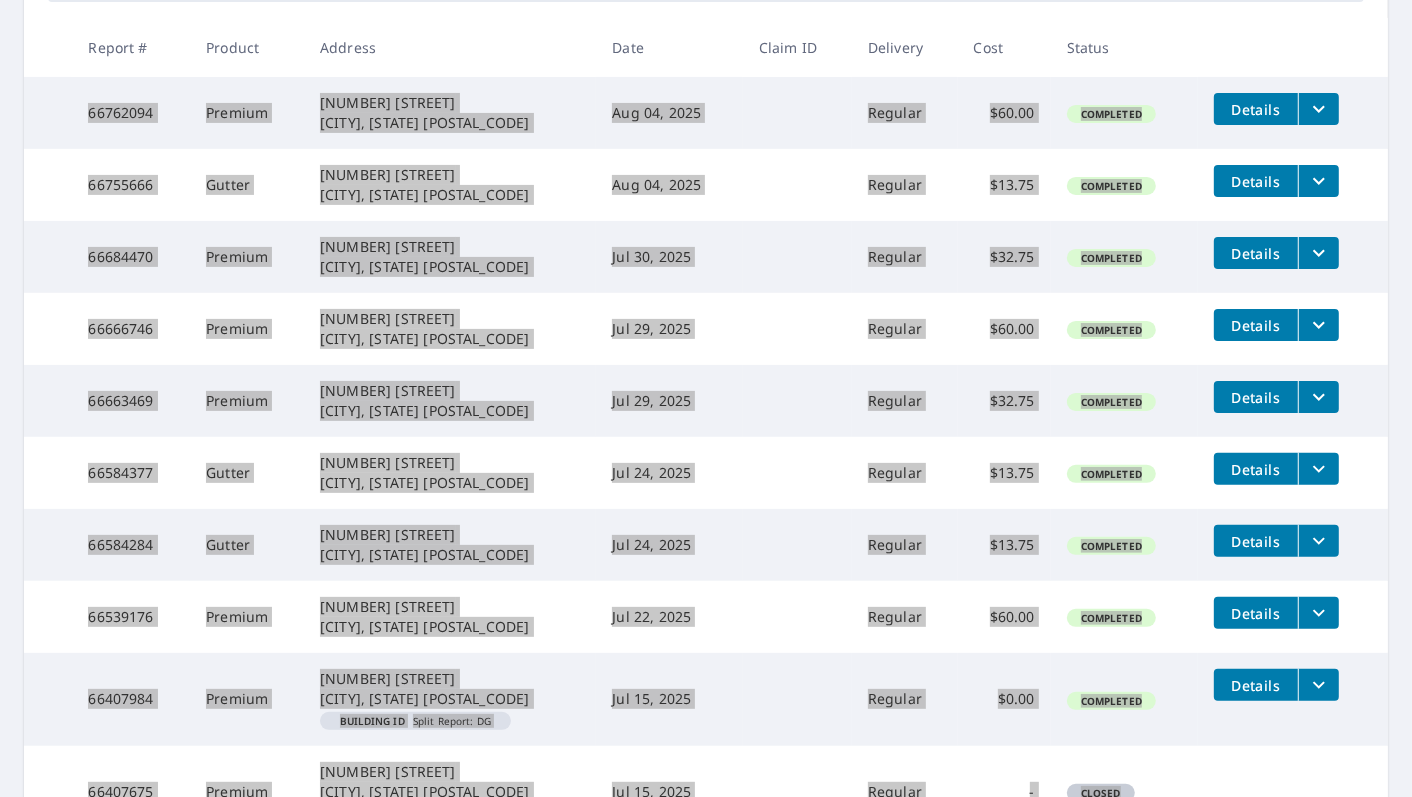 scroll, scrollTop: 145, scrollLeft: 0, axis: vertical 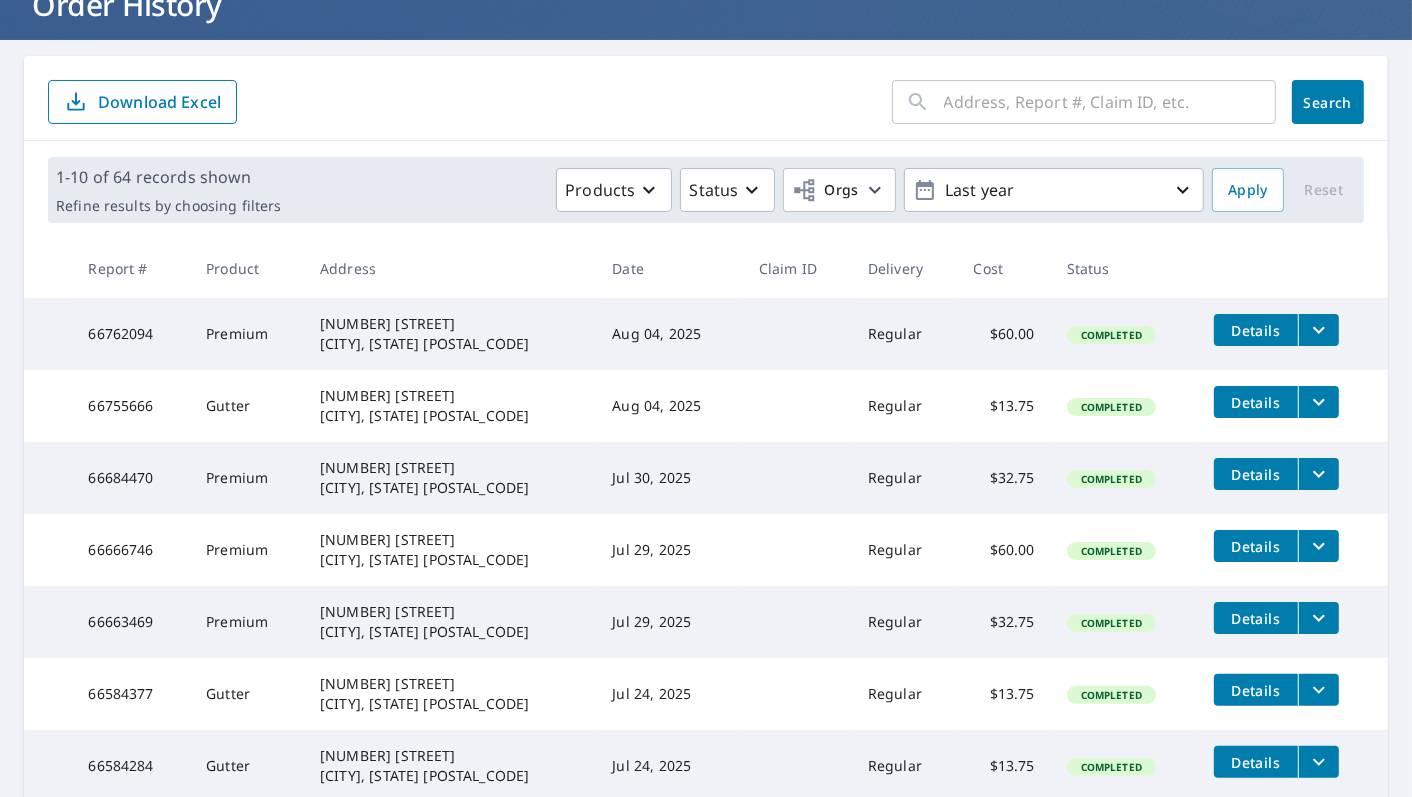 click on "​ Search Download Excel [PAGINATION] Refine results by choosing filters Products Status Orgs [DATE_RANGE] Apply Reset Report # Product Address Date Claim ID Delivery Cost Status [NUMBER] Premium [NUMBER] [STREET]
[CITY], [STATE] [POSTAL_CODE] [DATE] Regular $[PRICE] Completed Details [NUMBER] Gutter [NUMBER] [STREET]
[CITY], [STATE] [POSTAL_CODE] [DATE] Regular $[PRICE] Completed Details [NUMBER] Premium [NUMBER] [STREET]
[CITY], [STATE] [POSTAL_CODE] [DATE] Regular $[PRICE] Completed Details [NUMBER] Premium [NUMBER] [STREET]
[CITY], [STATE] [POSTAL_CODE] [DATE] Regular $[PRICE] Completed Details [NUMBER] Premium [NUMBER] [STREET]
[CITY], [STATE] [POSTAL_CODE] [DATE] Regular $[PRICE] Completed Details [NUMBER] Gutter [NUMBER] [STREET]
[CITY], [STATE] [POSTAL_CODE] [DATE] Regular $[PRICE] Completed Details [NUMBER] Gutter [NUMBER] [STREET]
[CITY], [STATE] [POSTAL_CODE] [DATE] Regular $[PRICE] Completed Details [NUMBER] Premium [NUMBER] [STREET]
[CITY], [STATE] [POSTAL_CODE] Building ID Split Report: DG  [DATE] Regular $[PRICE] Completed" at bounding box center [706, 597] 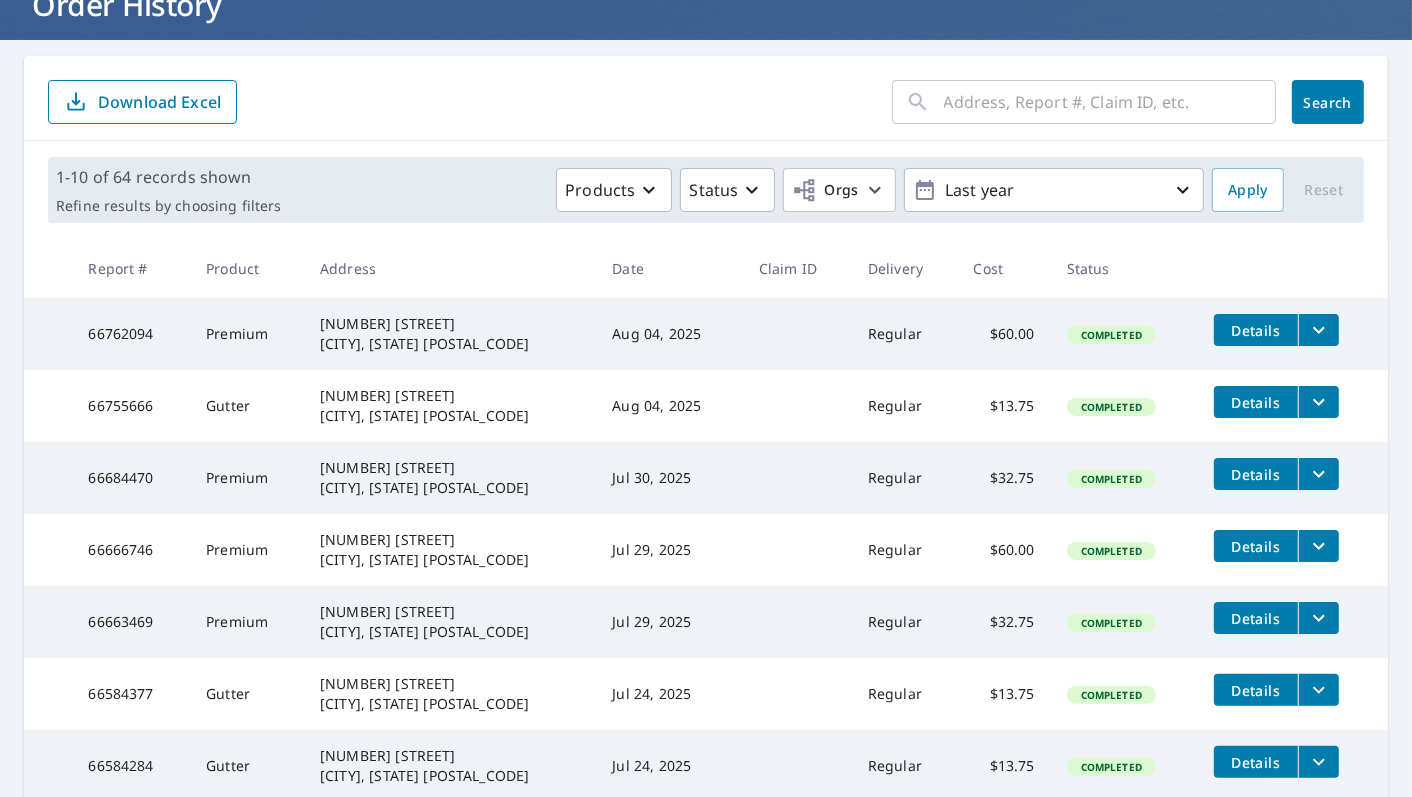 drag, startPoint x: 400, startPoint y: 400, endPoint x: 363, endPoint y: 314, distance: 93.62158 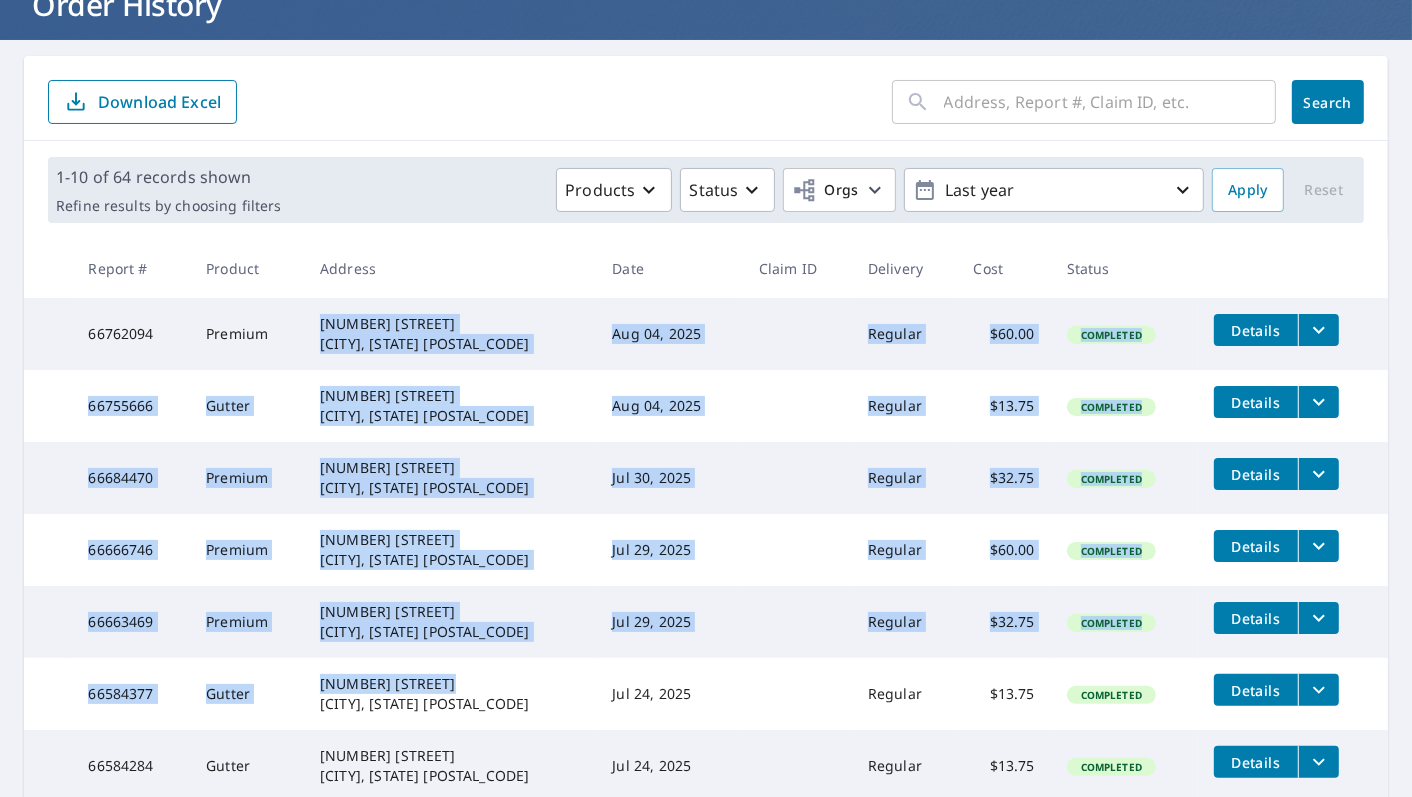 drag, startPoint x: 314, startPoint y: 321, endPoint x: 446, endPoint y: 686, distance: 388.13528 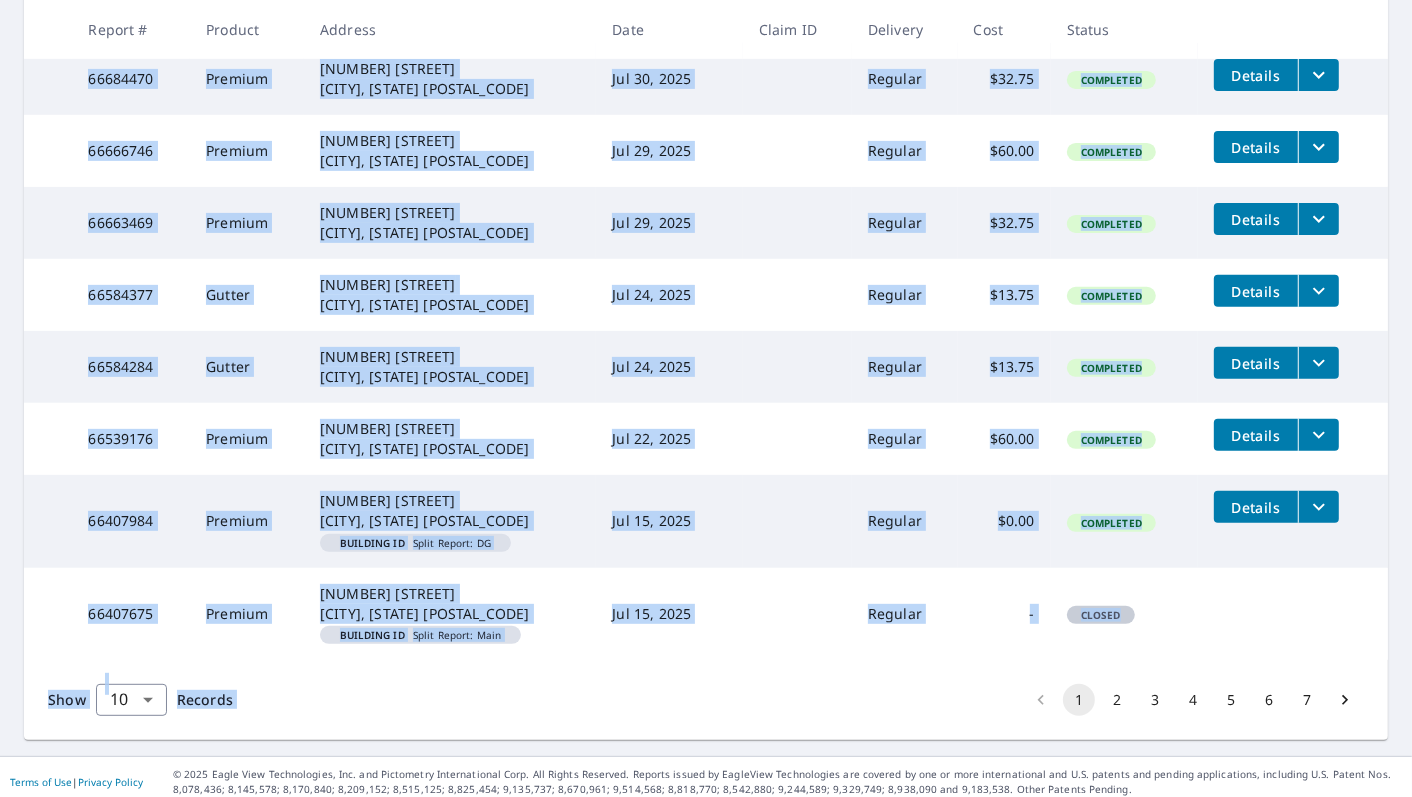 scroll, scrollTop: 552, scrollLeft: 0, axis: vertical 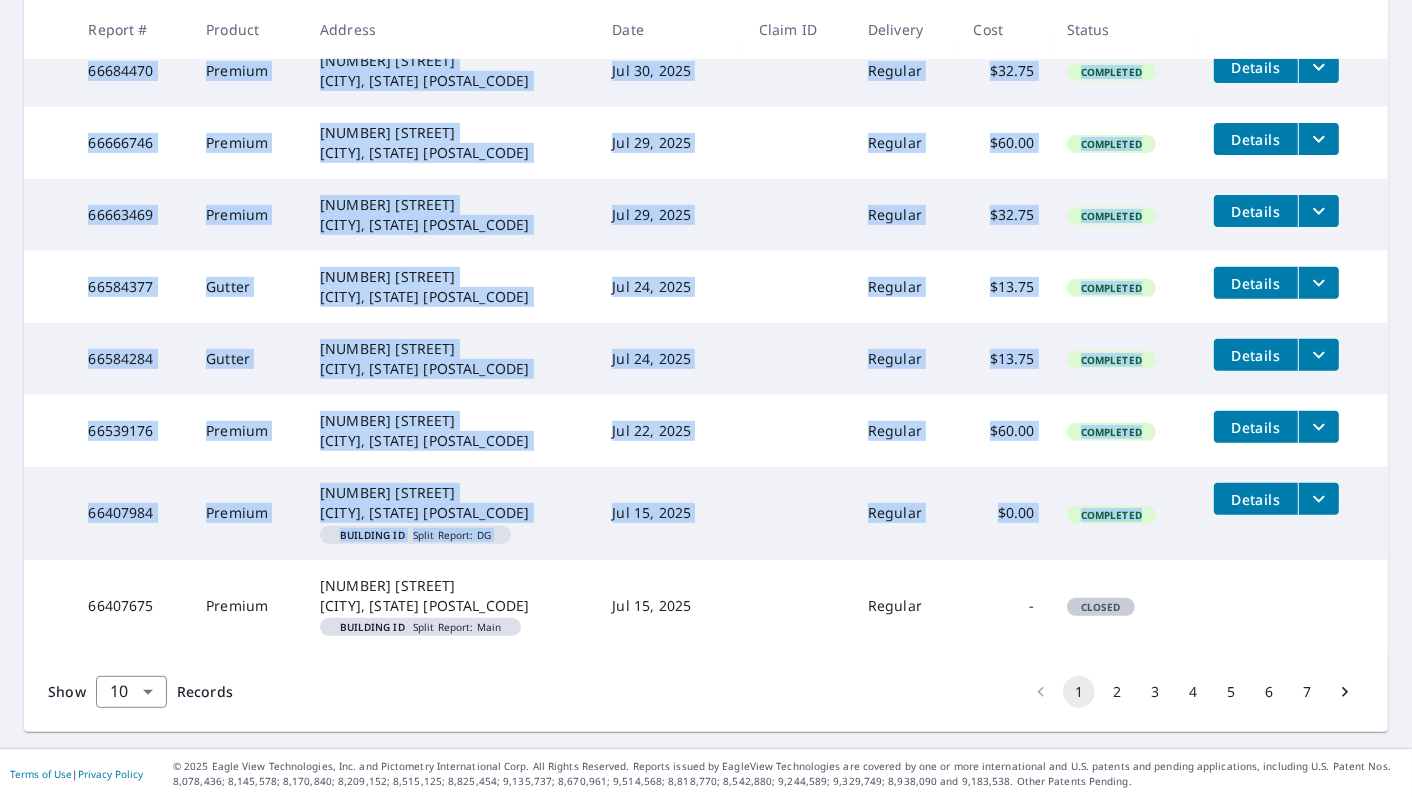 drag, startPoint x: 85, startPoint y: 333, endPoint x: 1142, endPoint y: 532, distance: 1075.5696 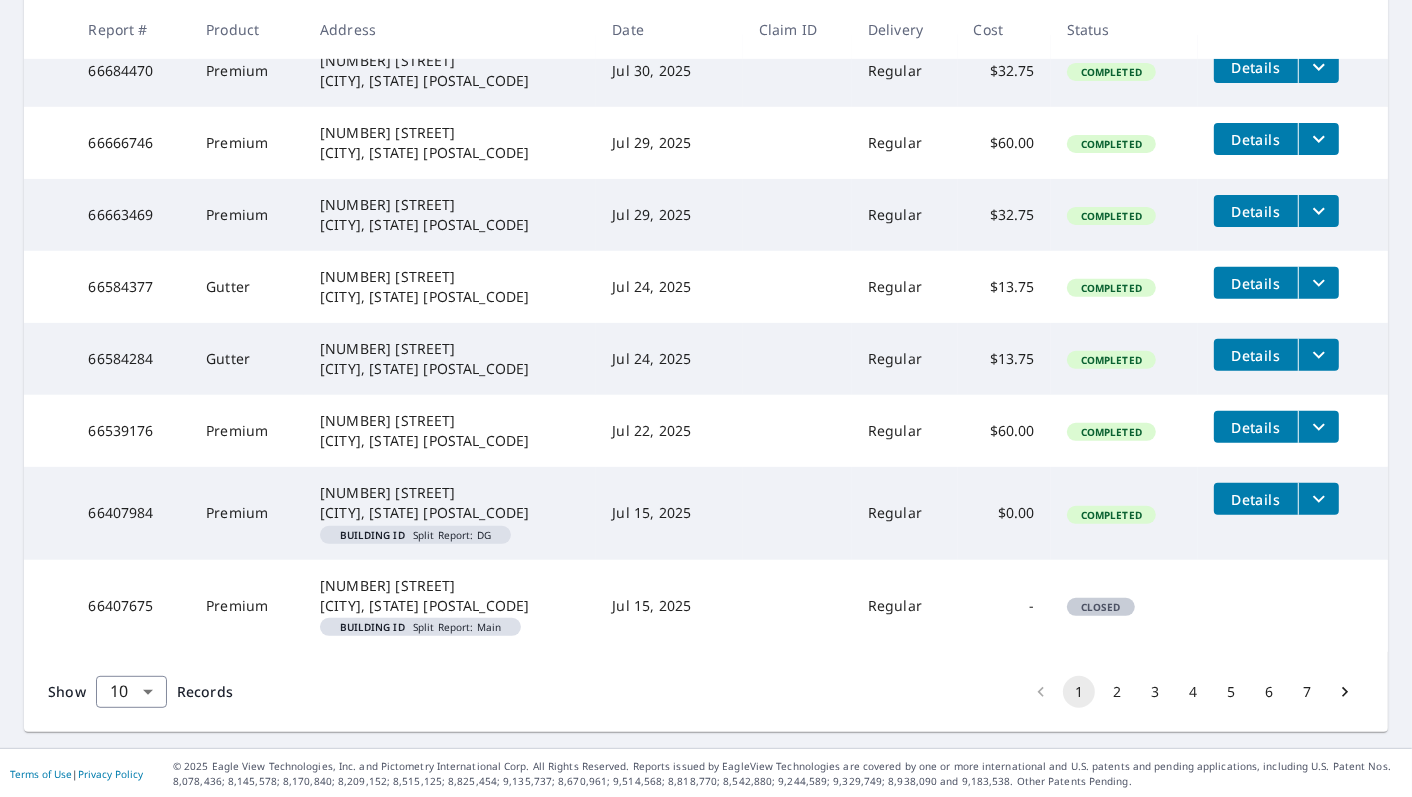 click on "Show 10 10 ​ Records 1 2 3 4 5 6 7" at bounding box center [706, 692] 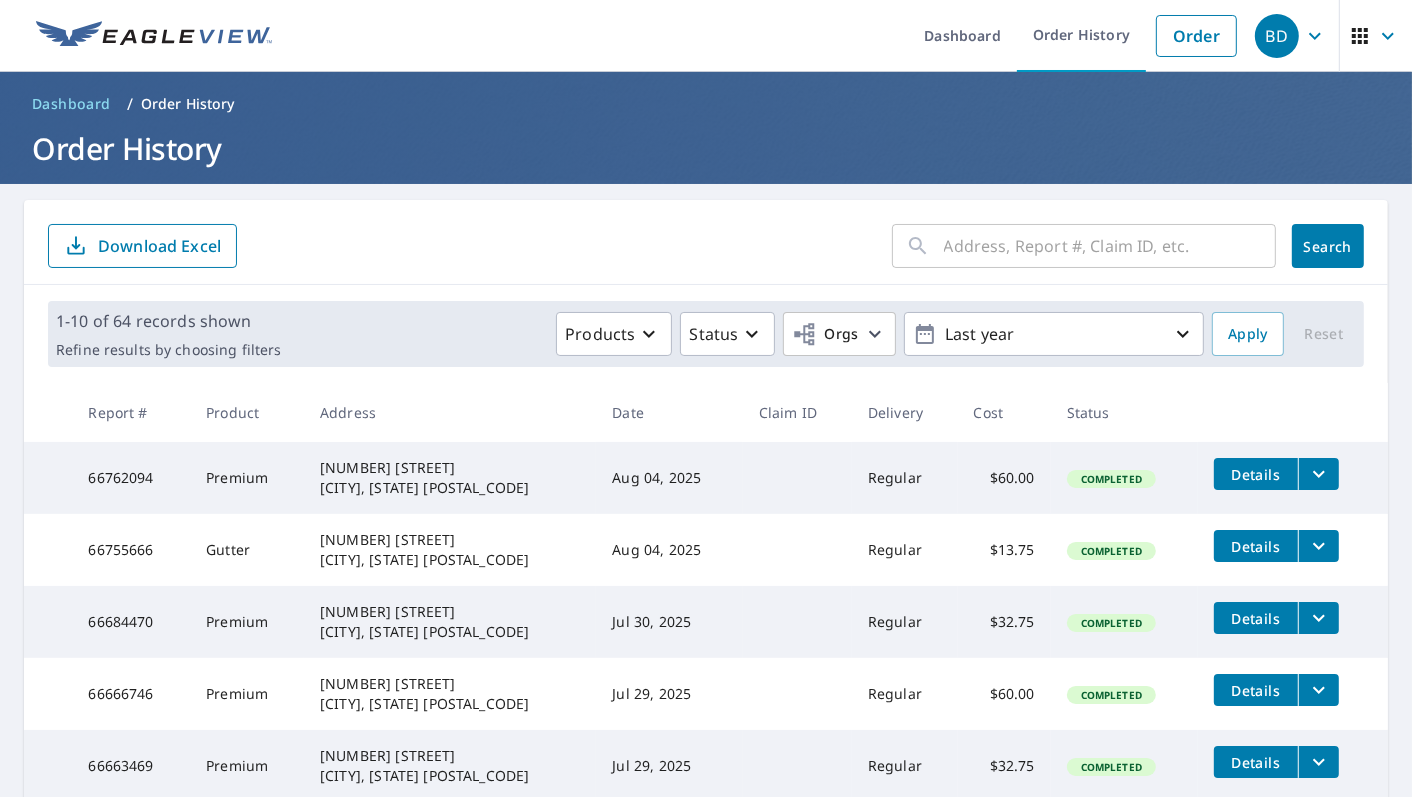 scroll, scrollTop: 0, scrollLeft: 0, axis: both 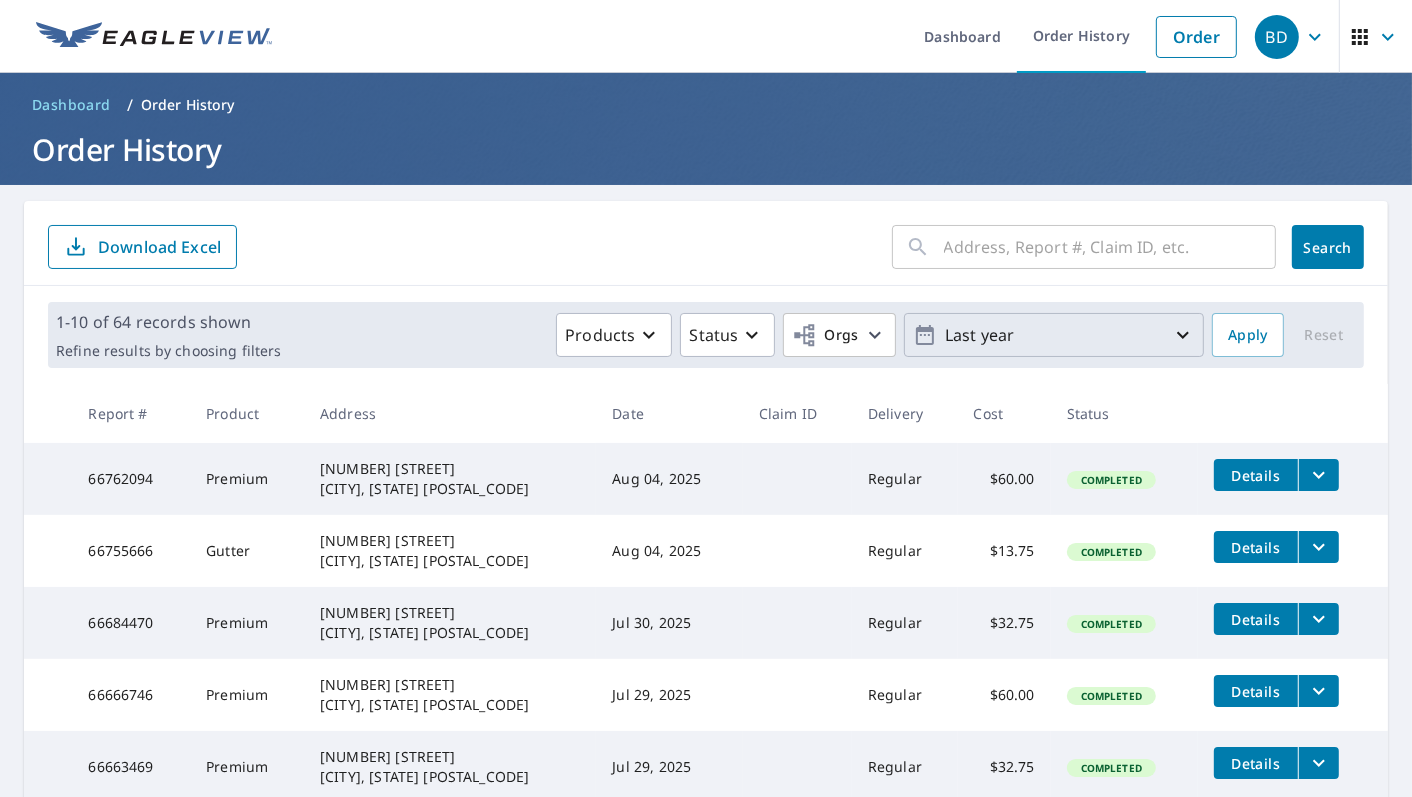 click 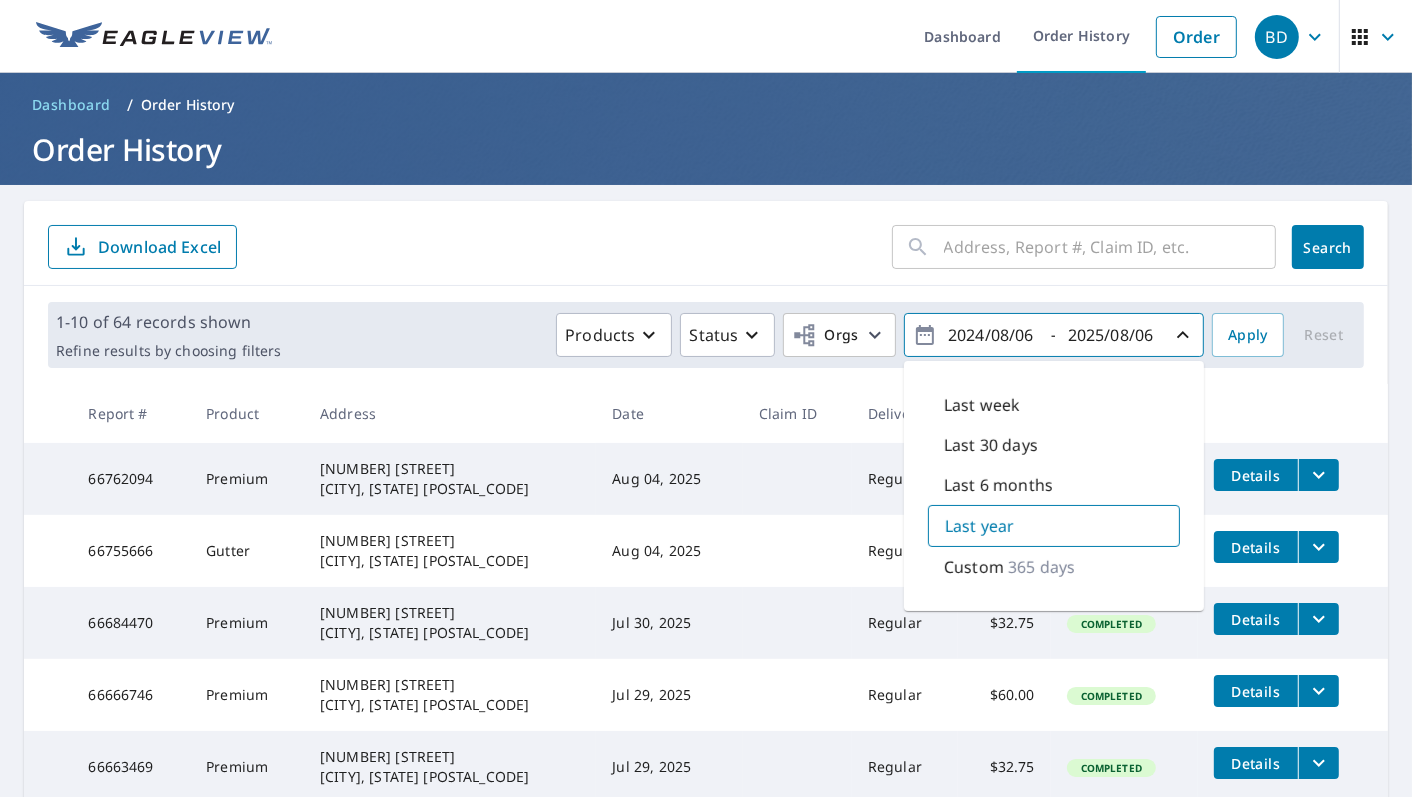 click at bounding box center (1293, 413) 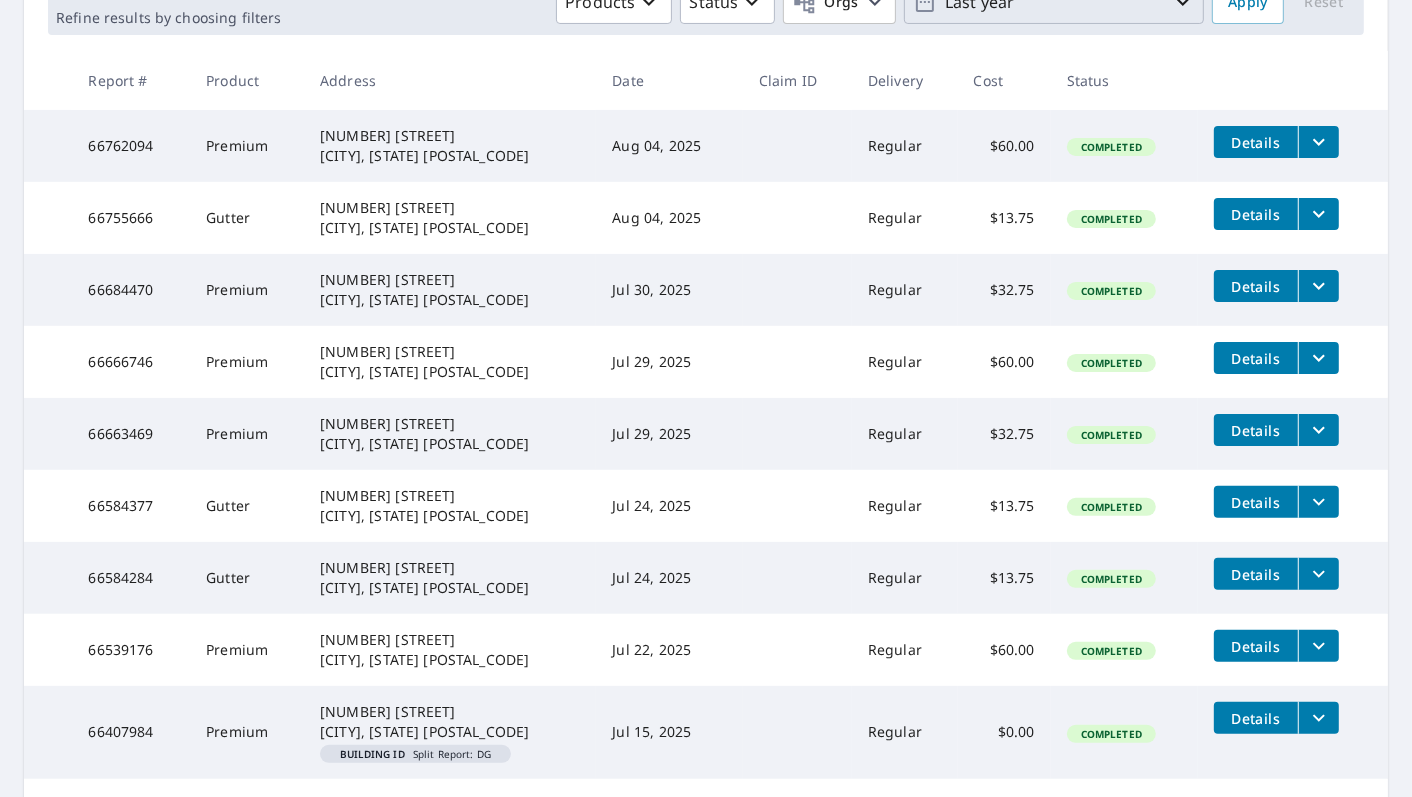 scroll, scrollTop: 0, scrollLeft: 0, axis: both 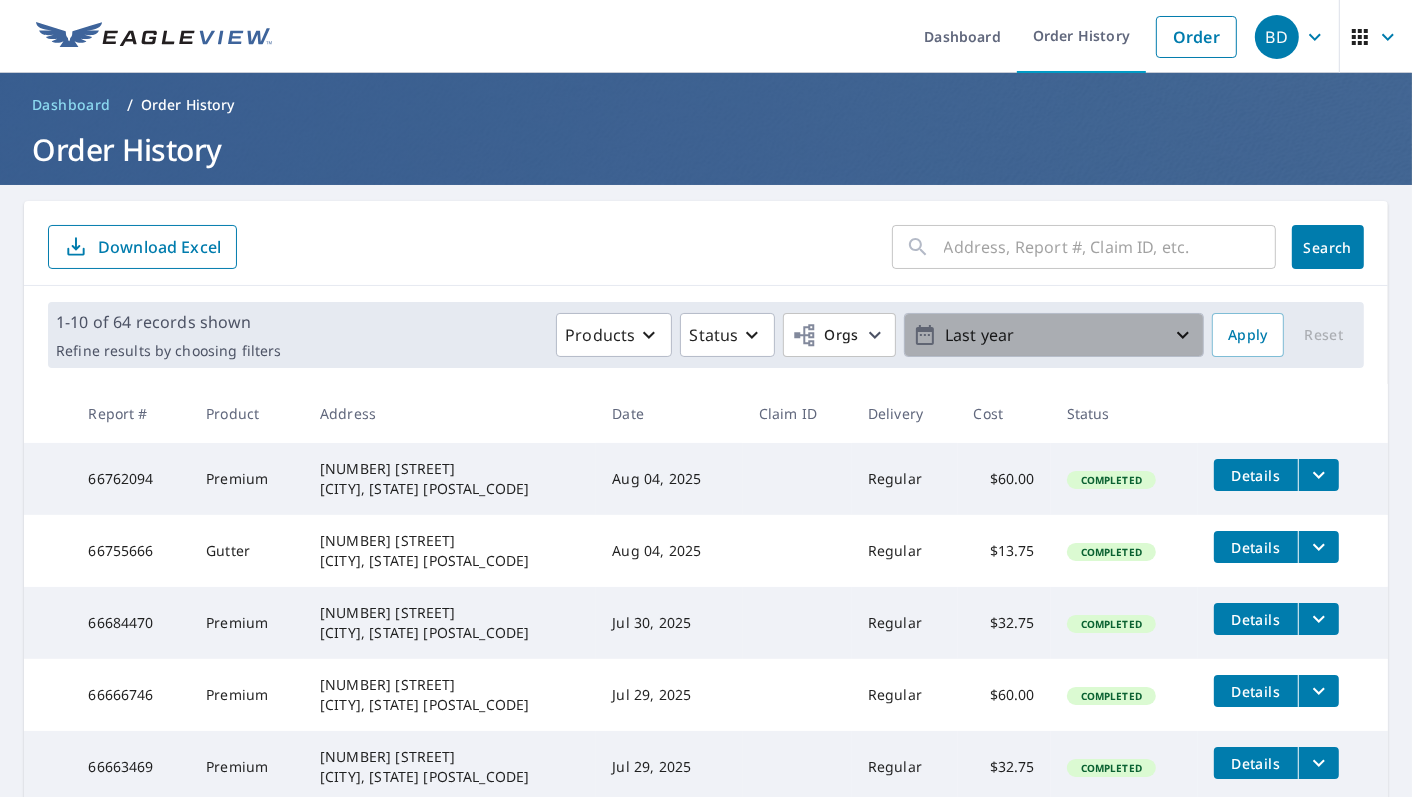 click 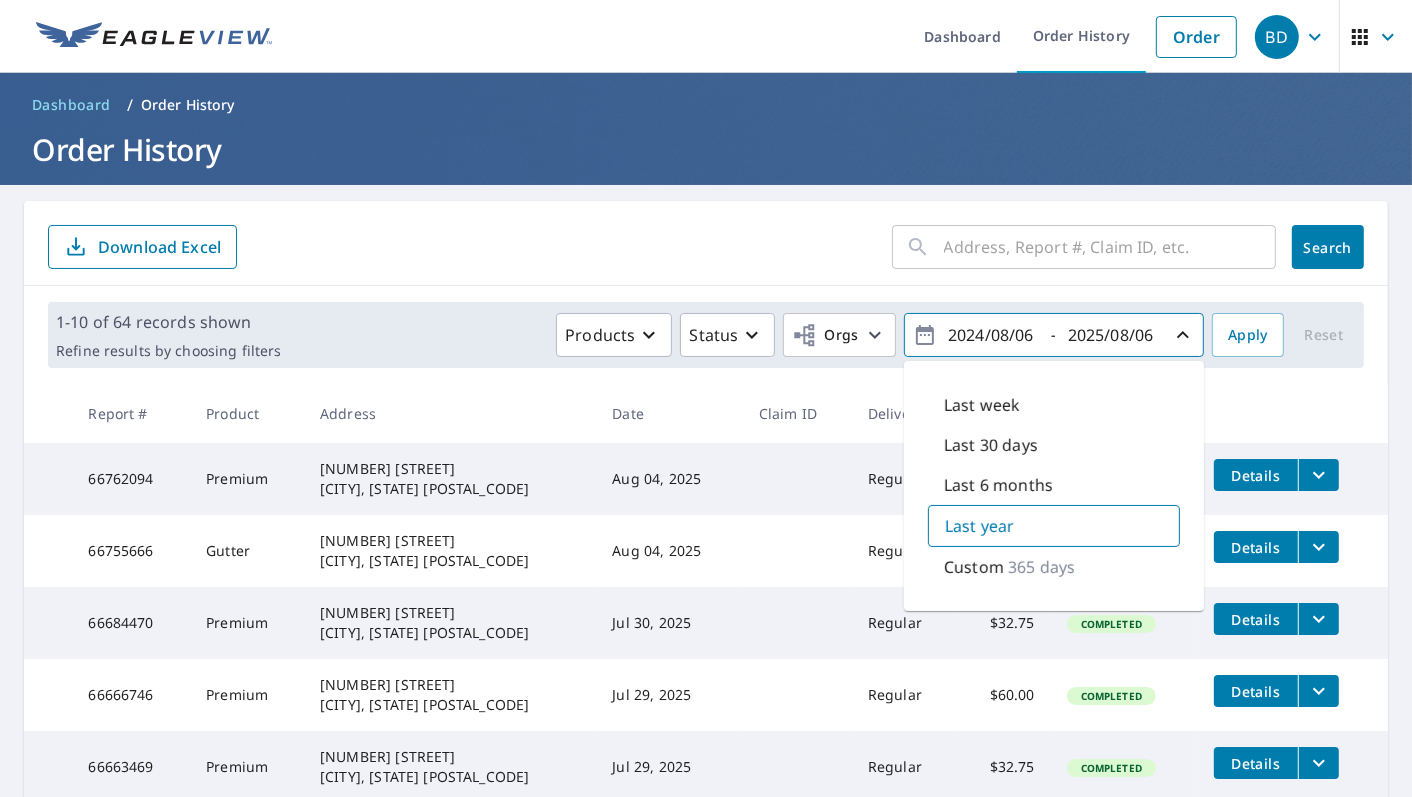 drag, startPoint x: 1003, startPoint y: 413, endPoint x: 1322, endPoint y: 411, distance: 319.00626 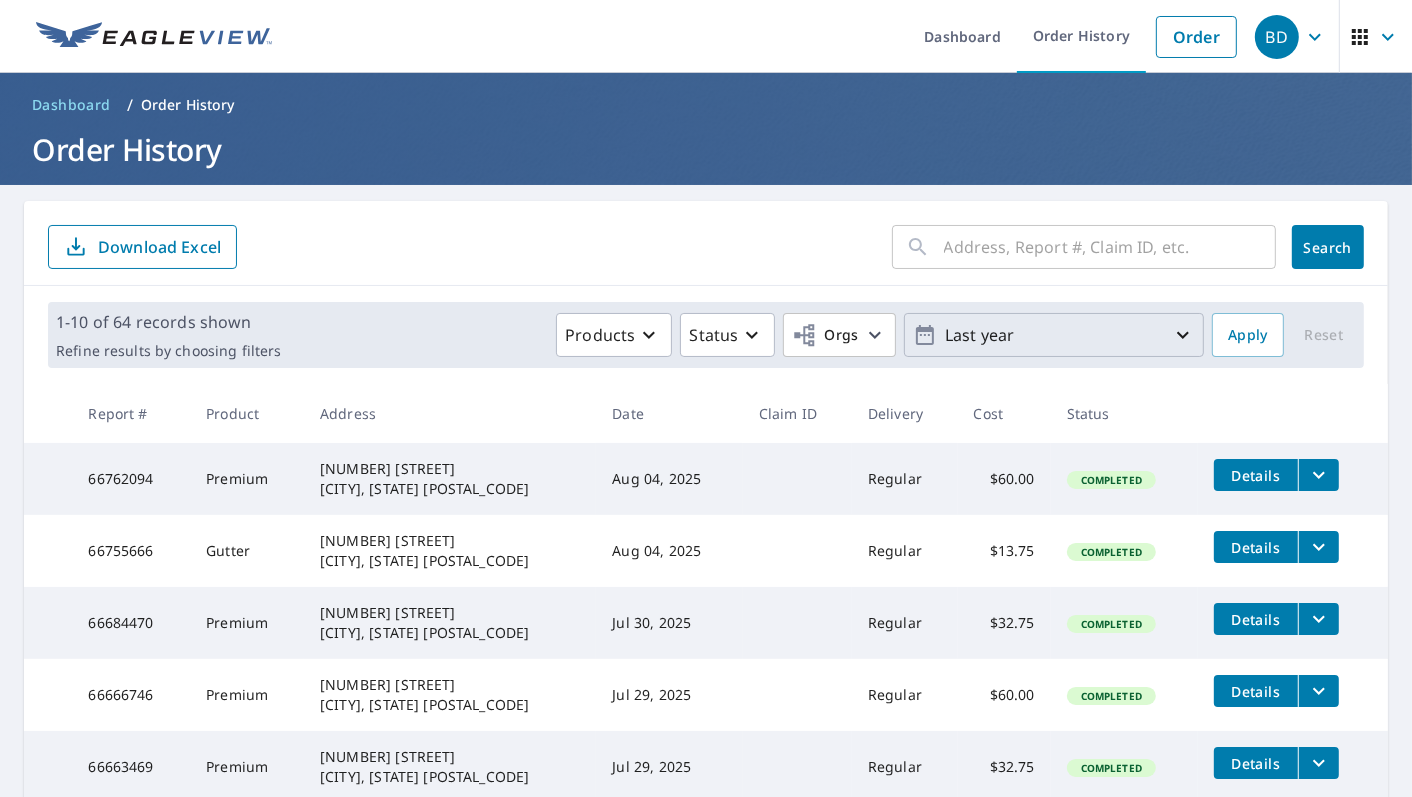 click at bounding box center [1293, 413] 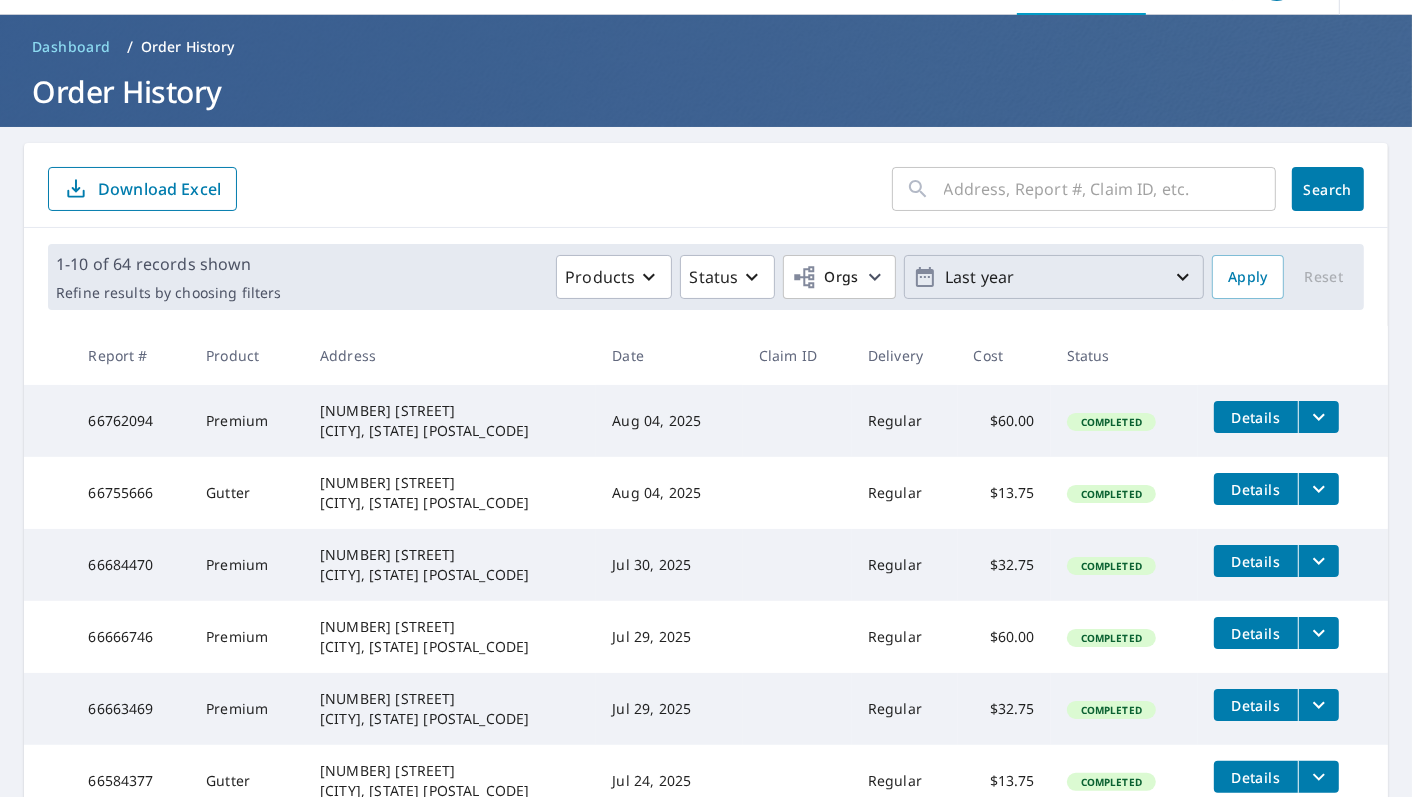 scroll, scrollTop: 111, scrollLeft: 0, axis: vertical 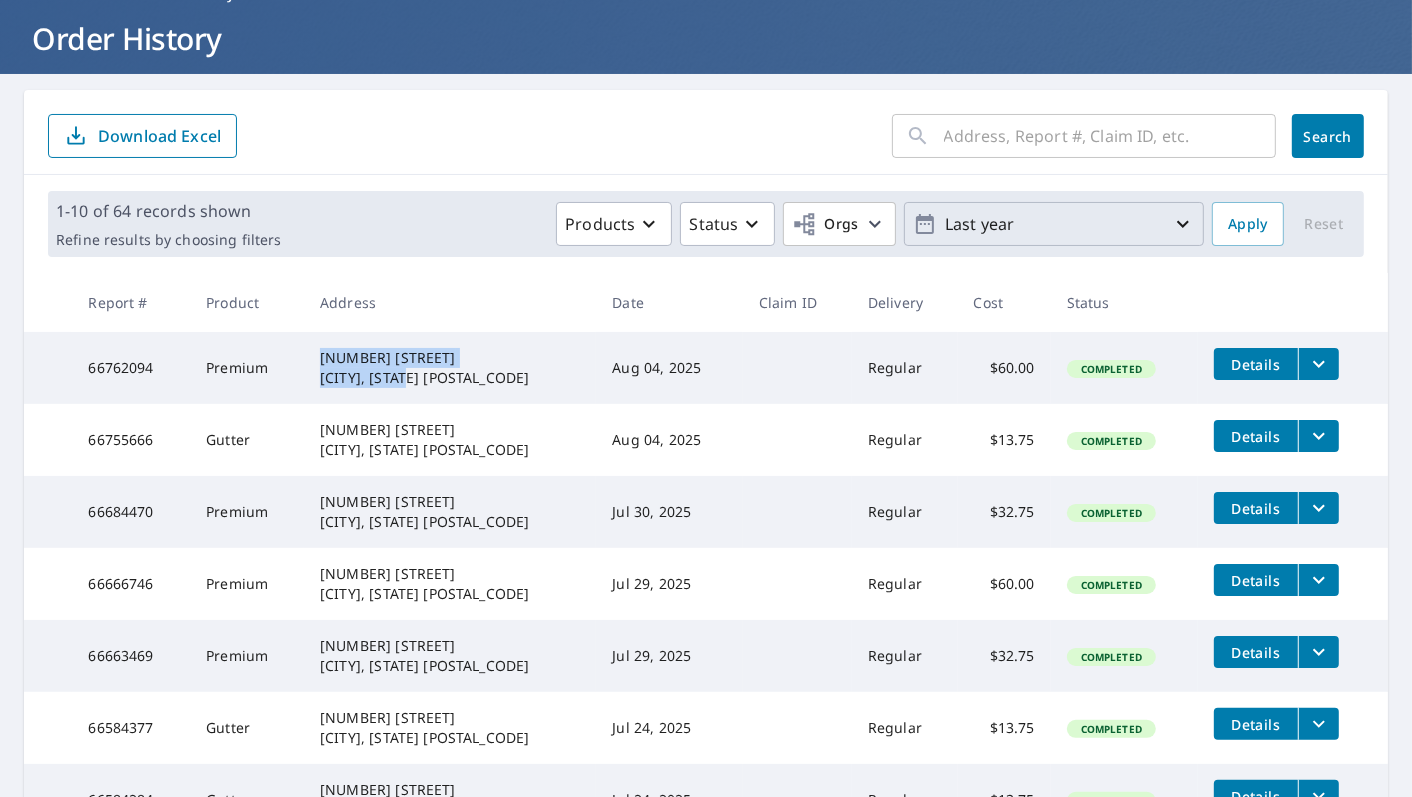 drag, startPoint x: 318, startPoint y: 355, endPoint x: 471, endPoint y: 373, distance: 154.05519 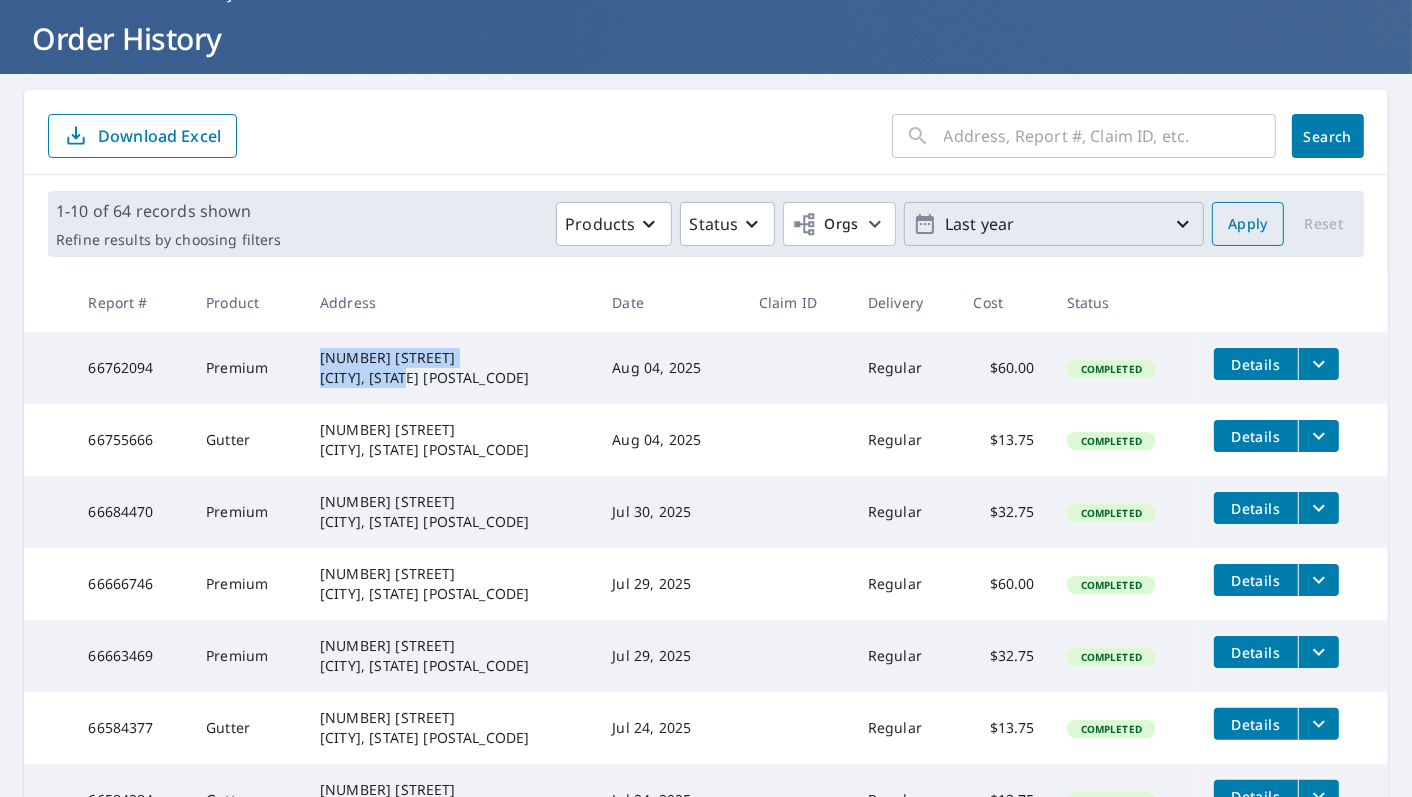 copy on "[NUMBER] [STREET]
[CITY], [STATE] [POSTAL_CODE]" 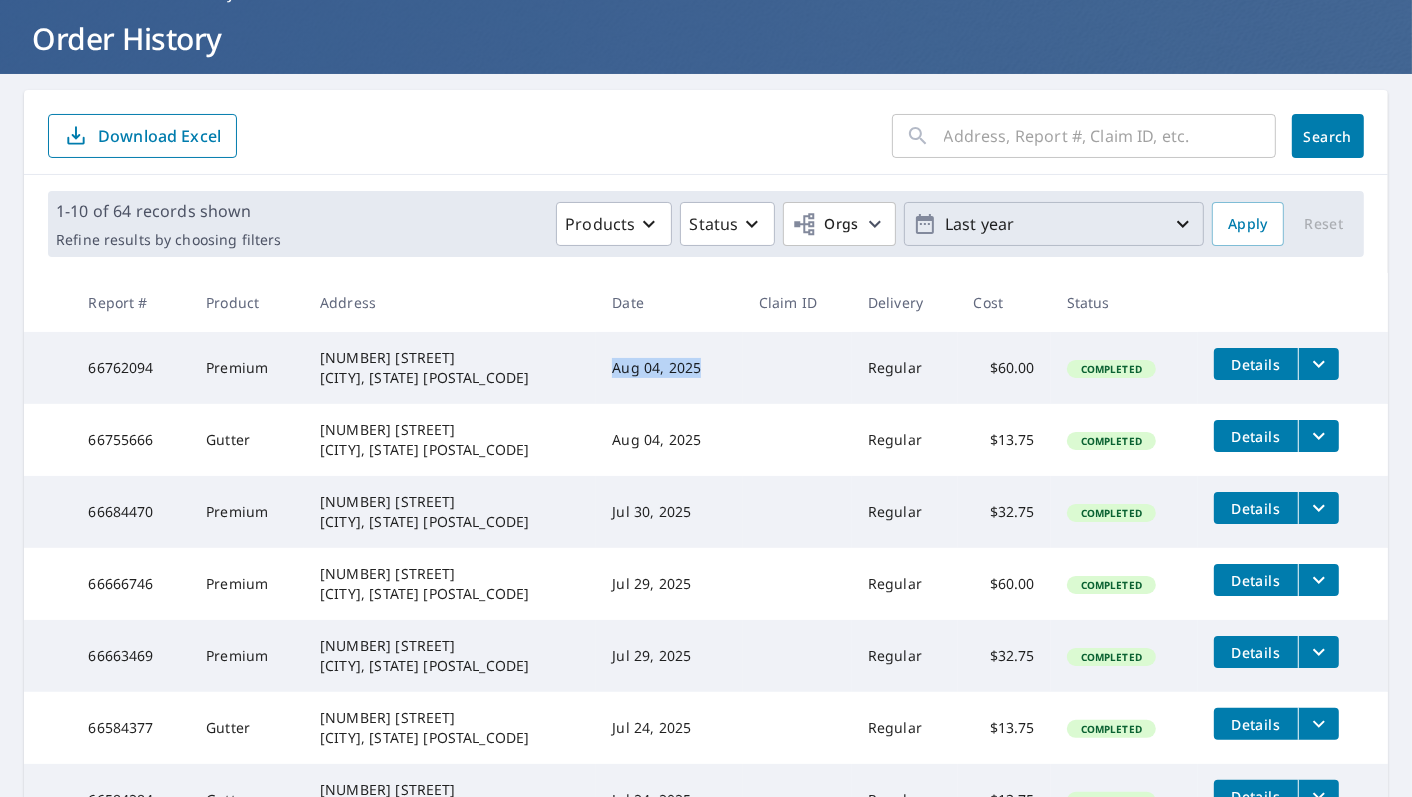 drag, startPoint x: 604, startPoint y: 367, endPoint x: 691, endPoint y: 367, distance: 87 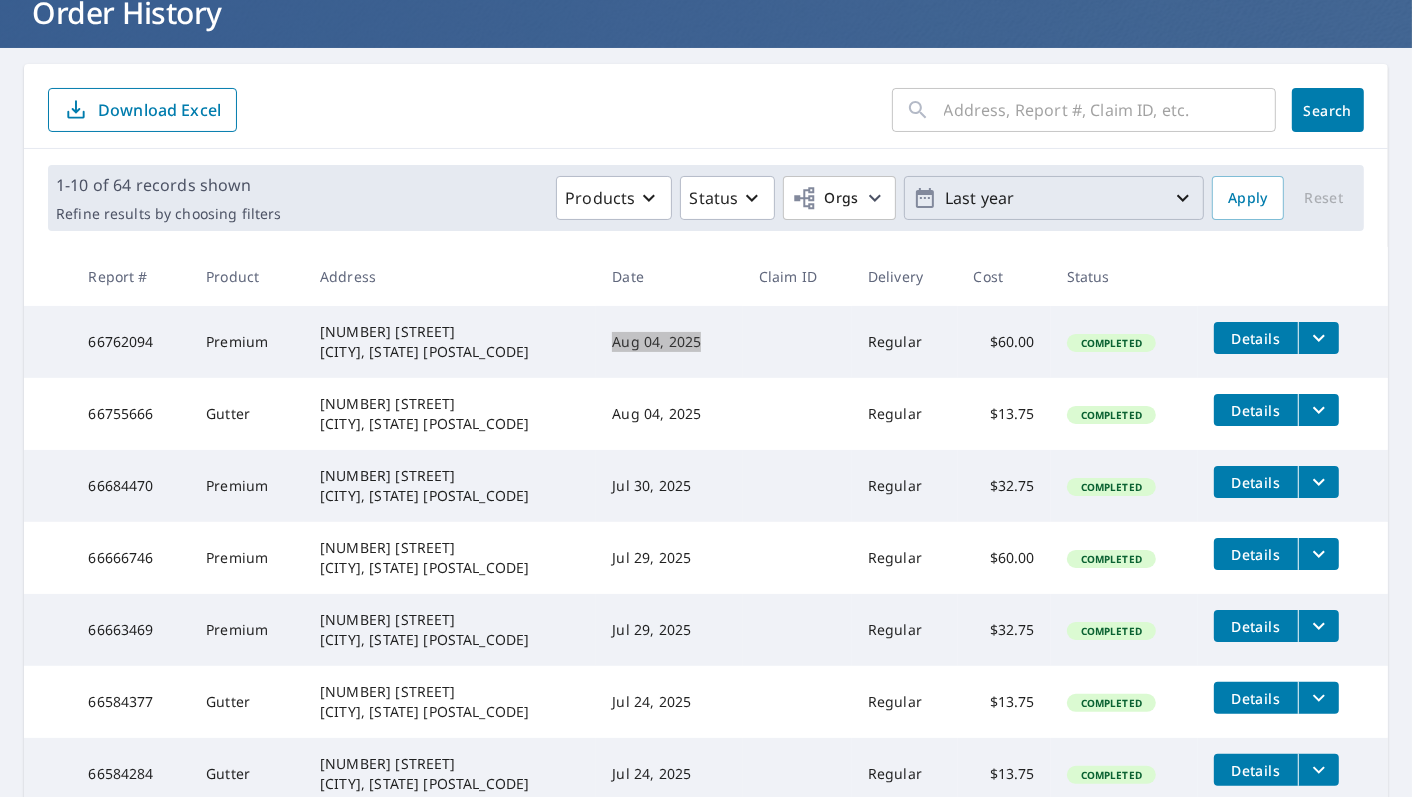 scroll, scrollTop: 111, scrollLeft: 0, axis: vertical 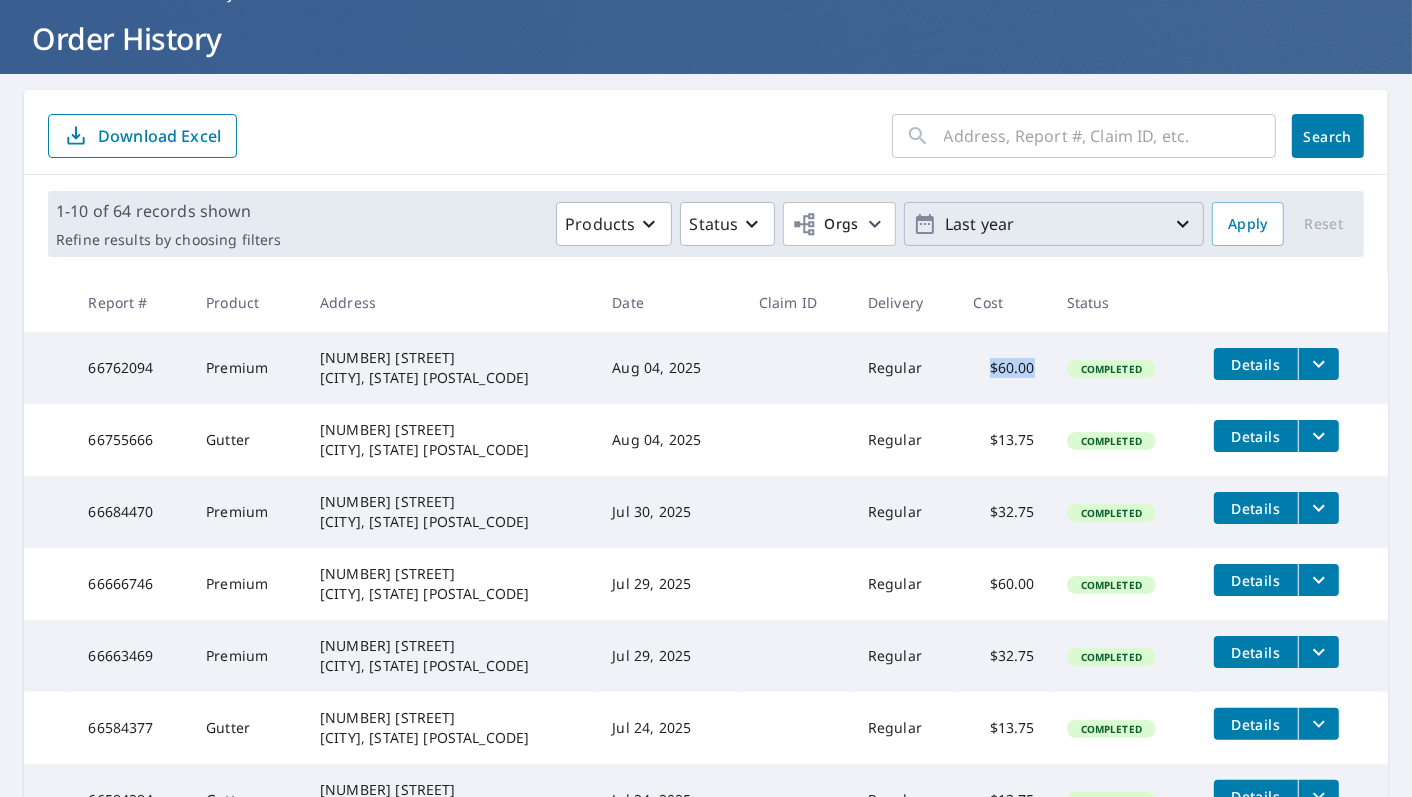 drag, startPoint x: 973, startPoint y: 367, endPoint x: 1024, endPoint y: 366, distance: 51.009804 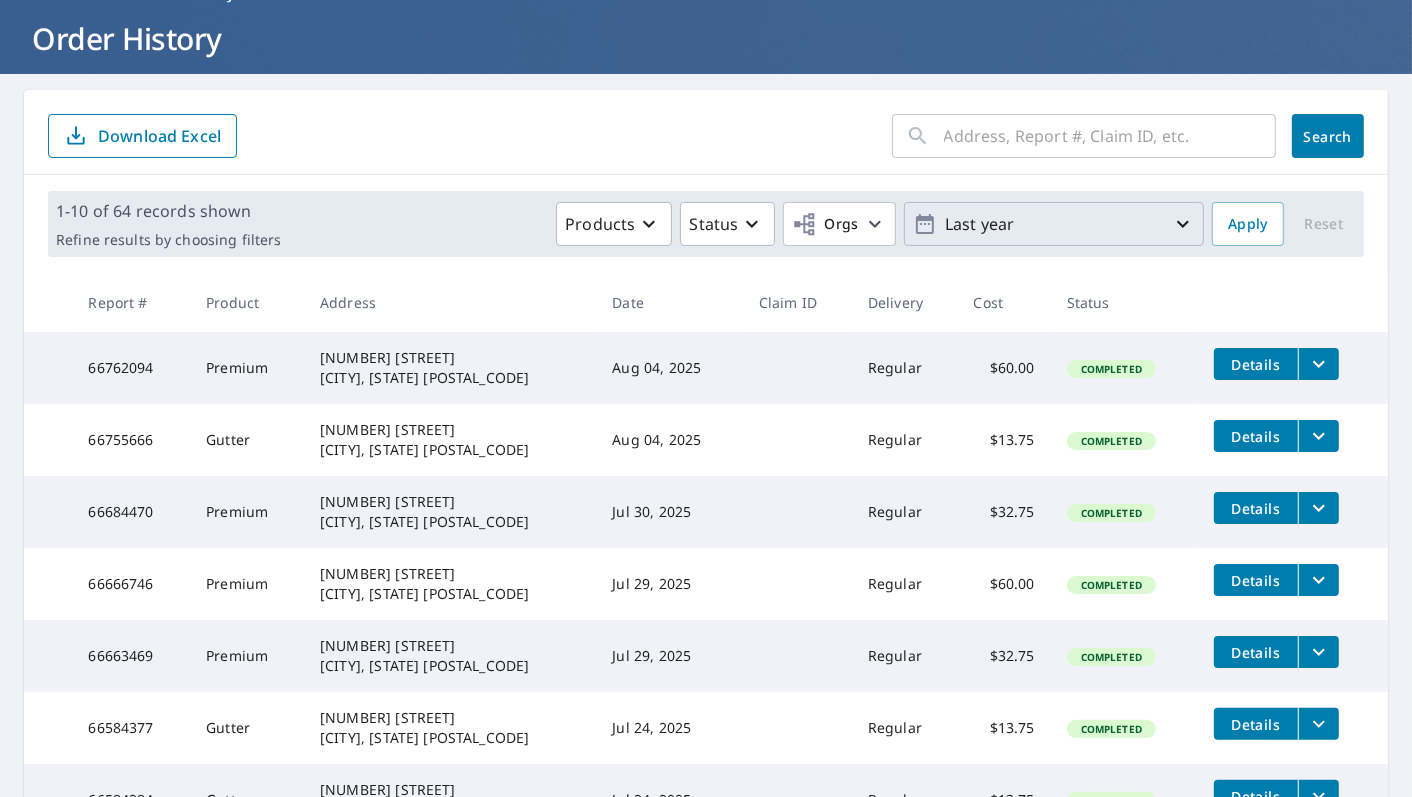drag, startPoint x: 1142, startPoint y: 318, endPoint x: 1147, endPoint y: 362, distance: 44.28318 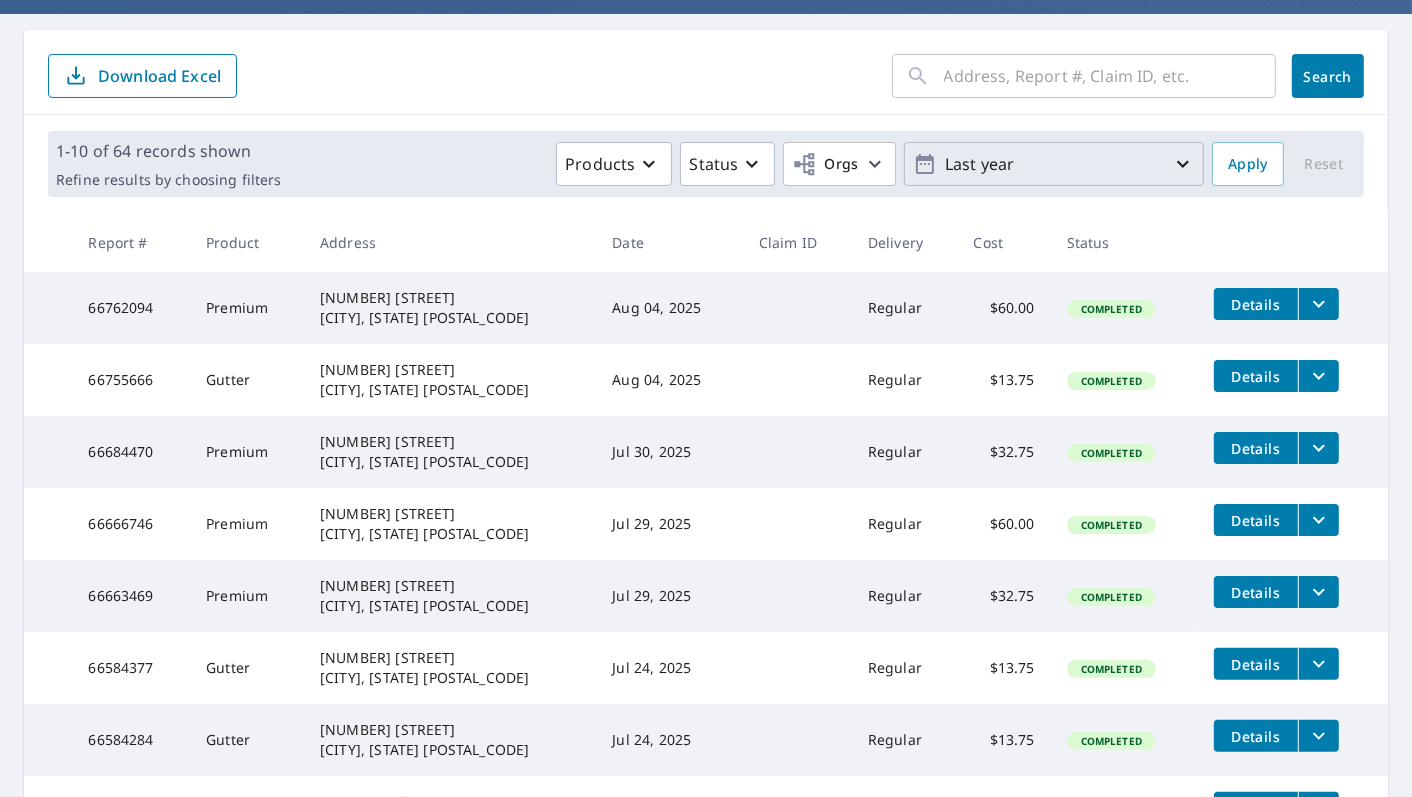 scroll, scrollTop: 222, scrollLeft: 0, axis: vertical 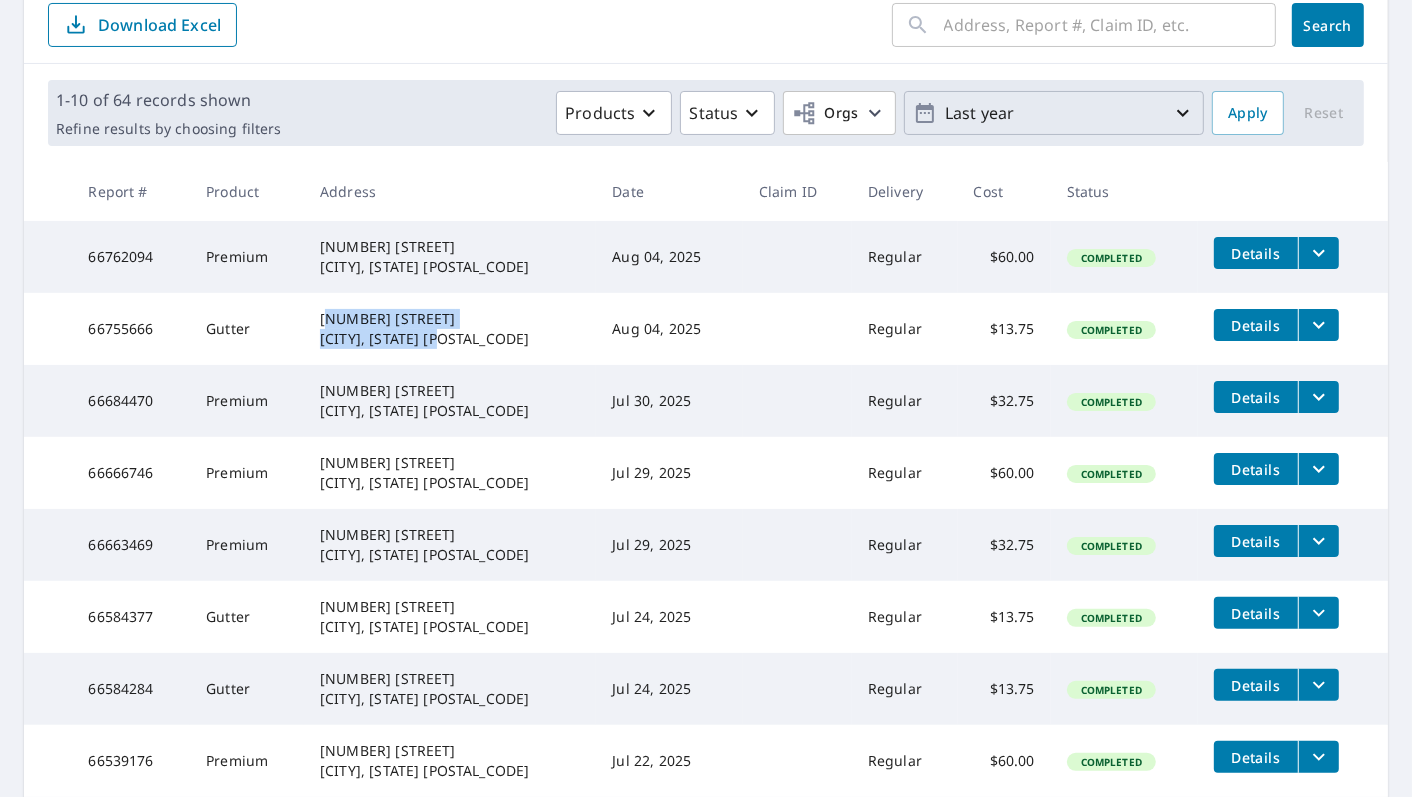 drag, startPoint x: 325, startPoint y: 322, endPoint x: 452, endPoint y: 334, distance: 127.56567 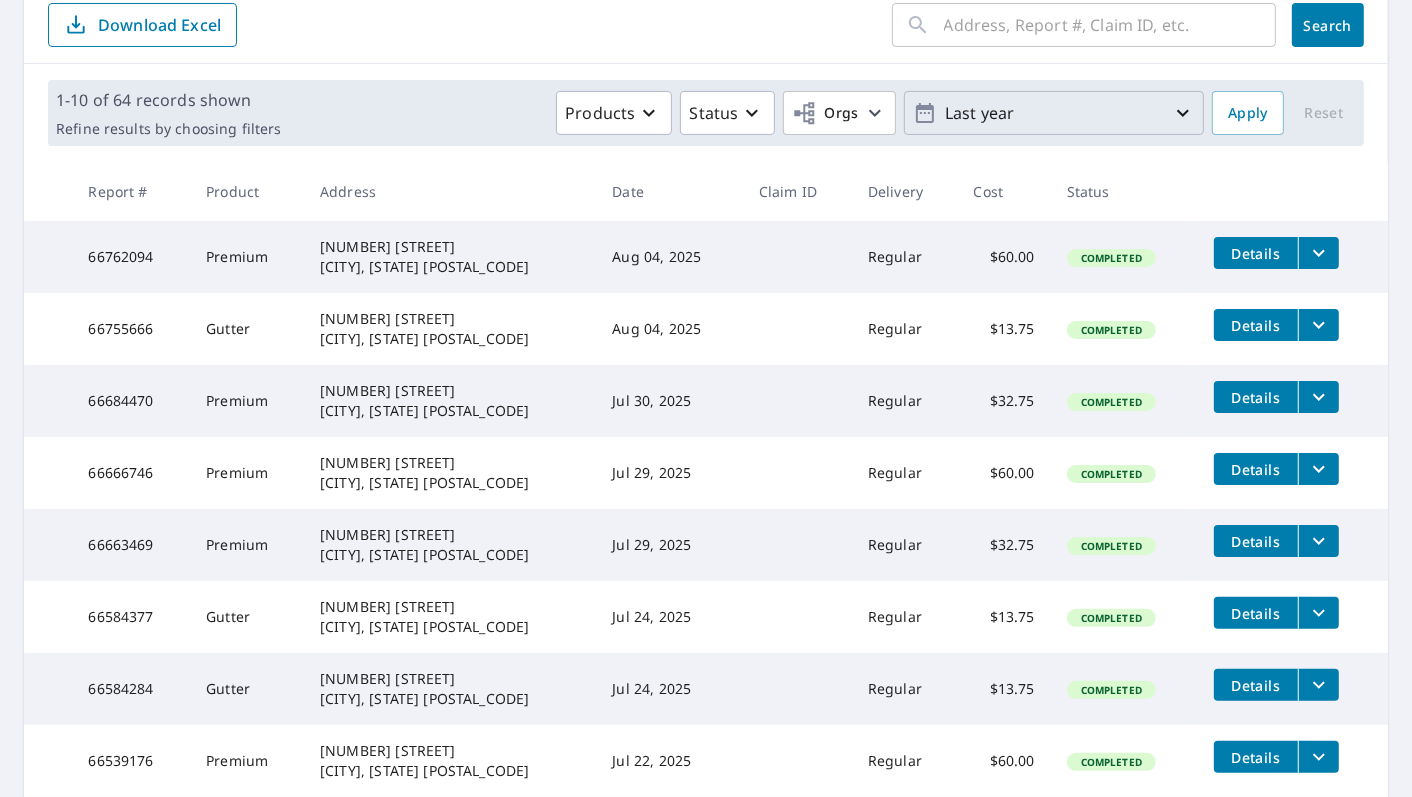 click on "[NUMBER] [STREET]
[CITY], [STATE] [POSTAL_CODE]" at bounding box center (450, 329) 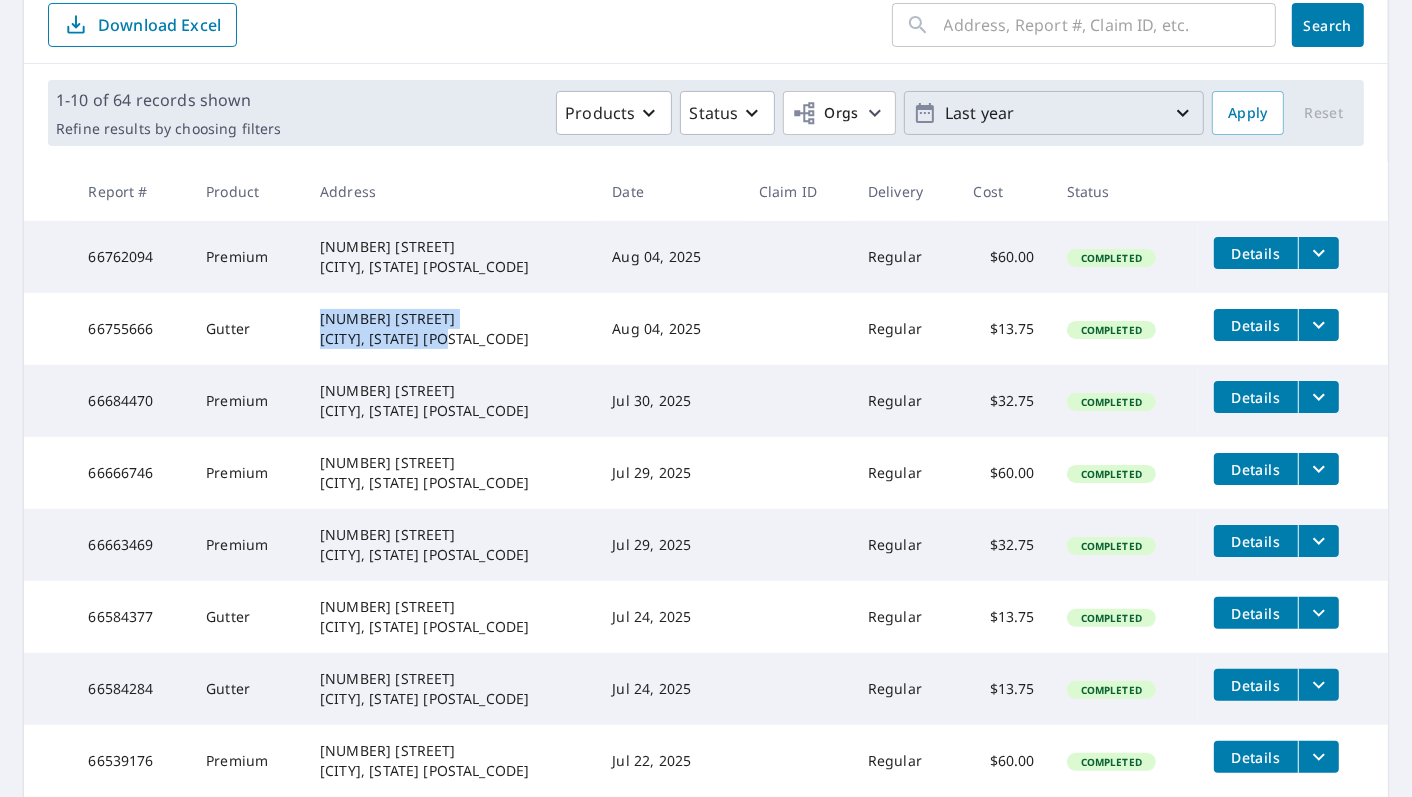 drag, startPoint x: 438, startPoint y: 337, endPoint x: 308, endPoint y: 320, distance: 131.10683 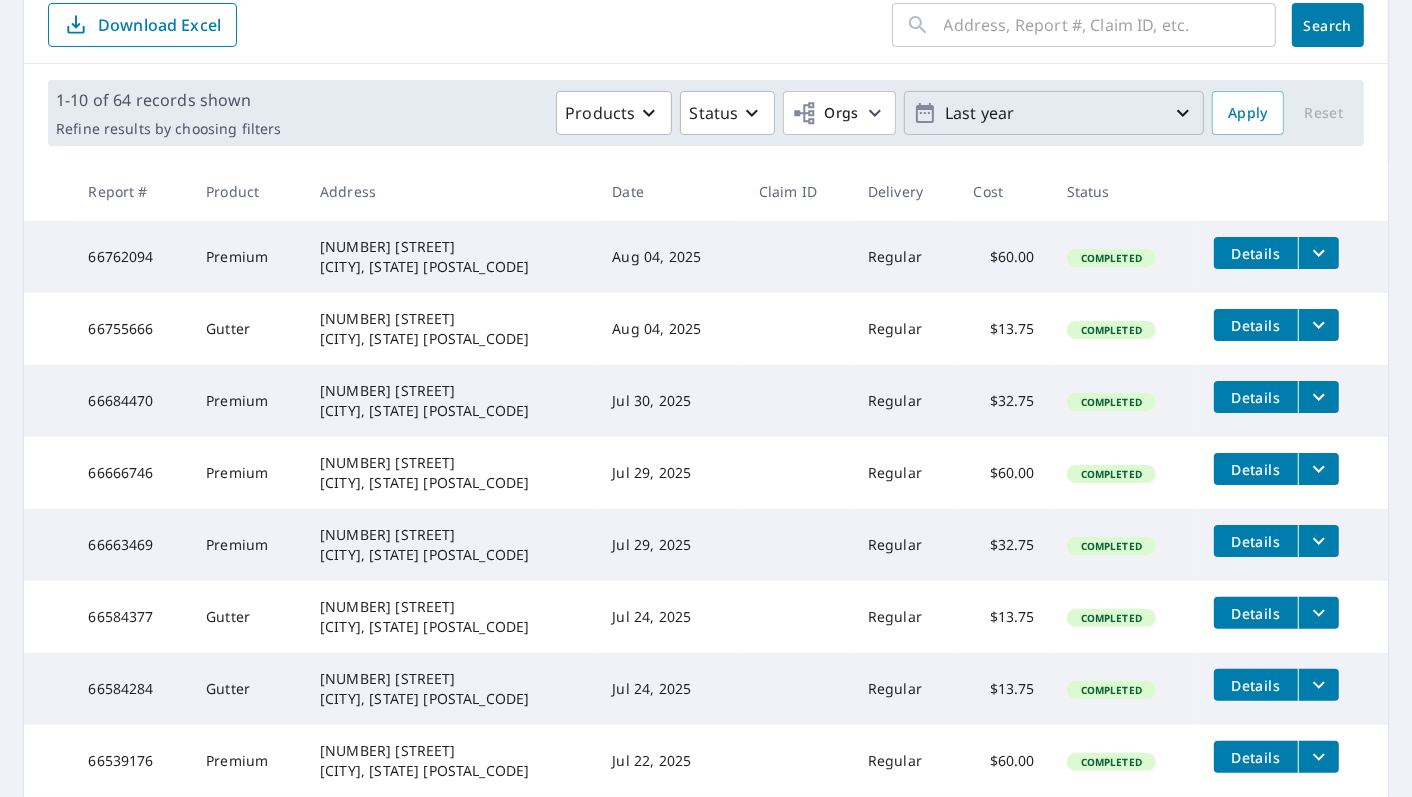 click on "Aug 04, 2025" at bounding box center (669, 329) 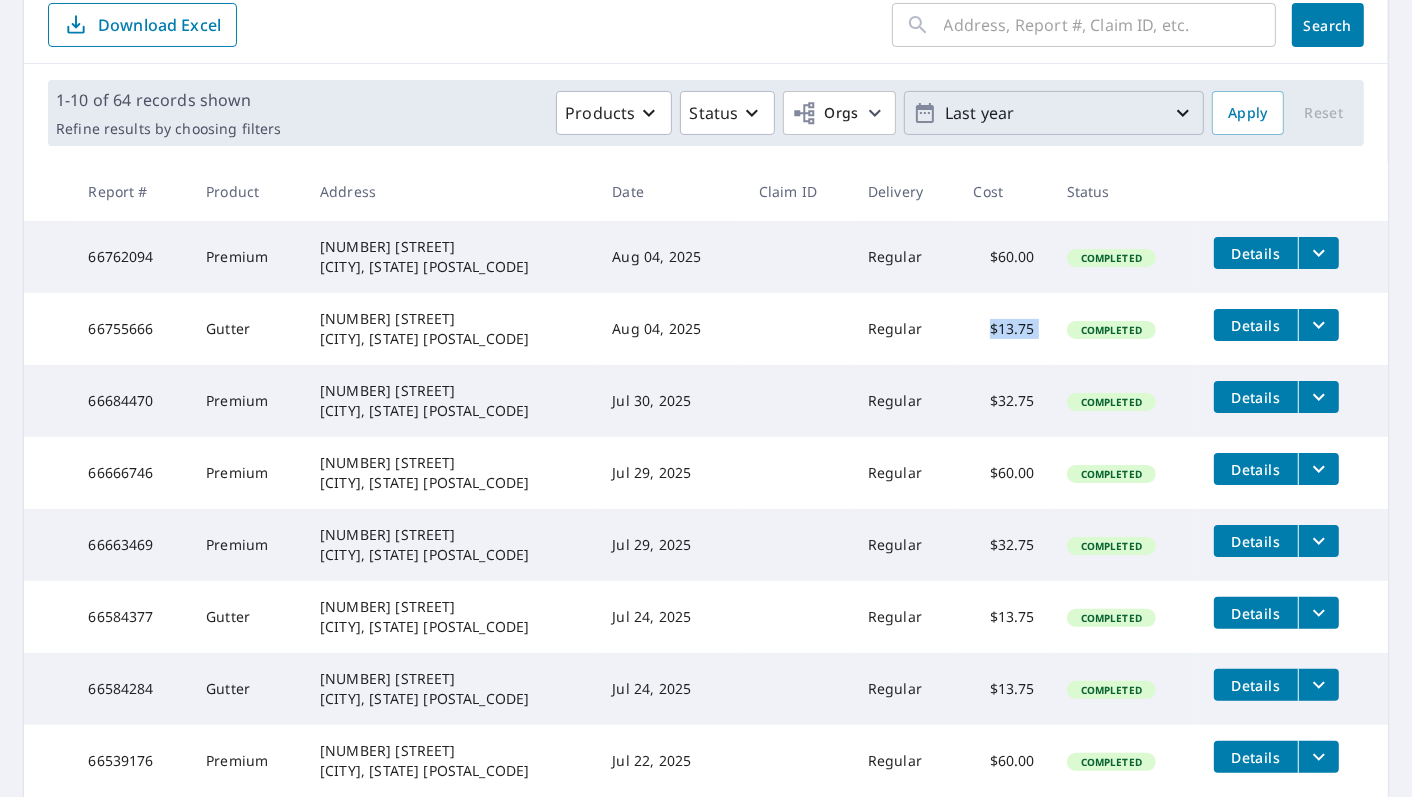 drag, startPoint x: 957, startPoint y: 326, endPoint x: 1045, endPoint y: 328, distance: 88.02273 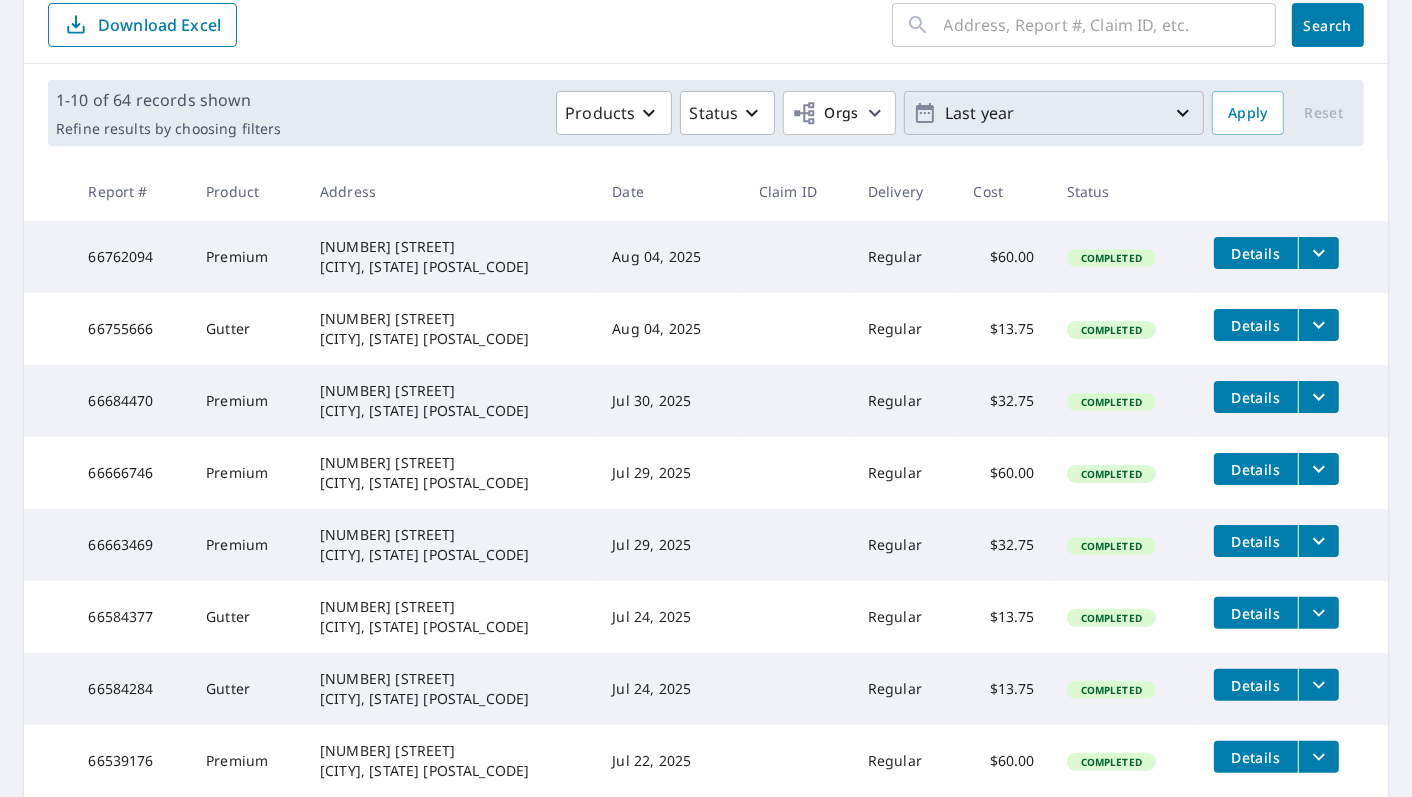 click on "Aug 04, 2025" at bounding box center [669, 329] 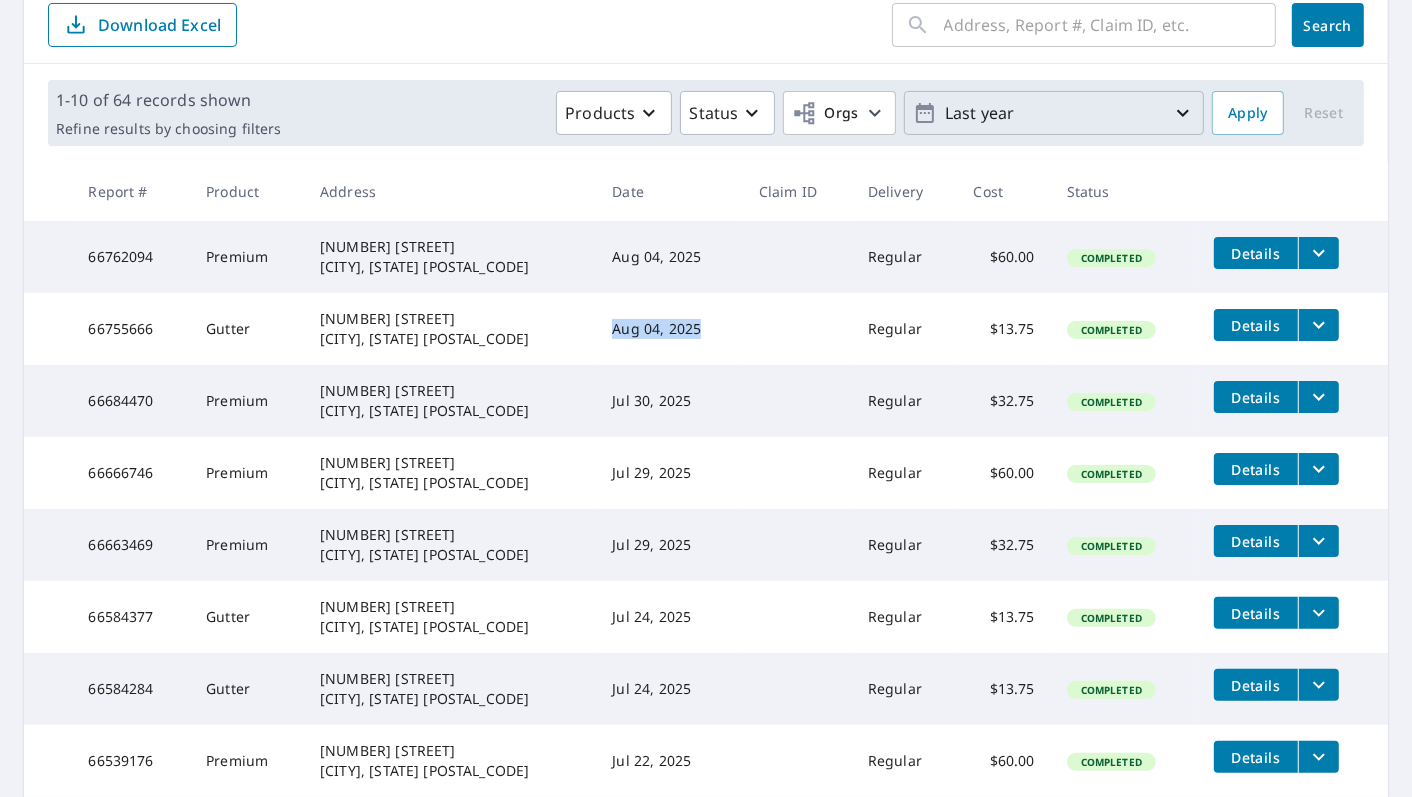 drag, startPoint x: 592, startPoint y: 336, endPoint x: 720, endPoint y: 328, distance: 128.24976 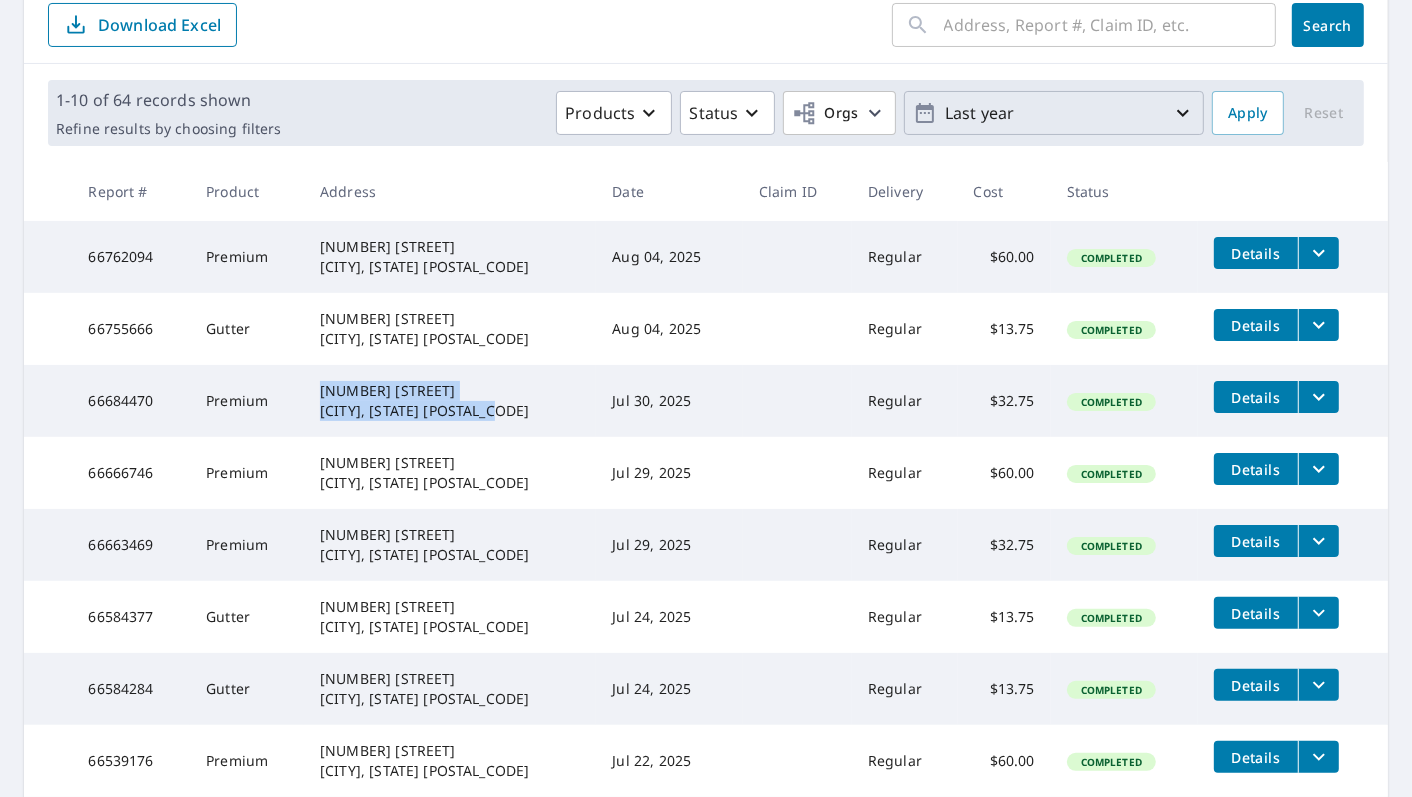 drag, startPoint x: 312, startPoint y: 390, endPoint x: 488, endPoint y: 407, distance: 176.81912 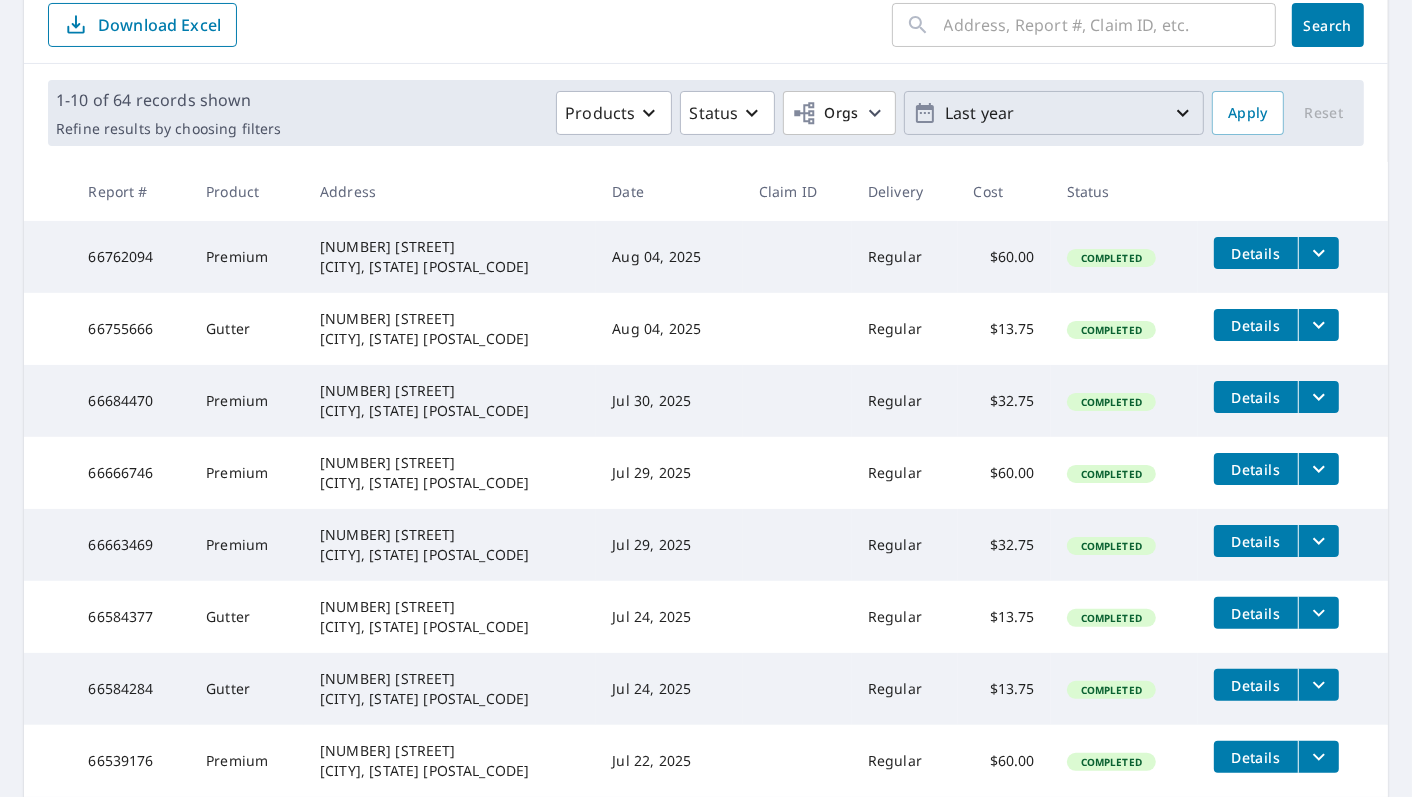 click on "[NUMBER] [STREET]
[CITY], [STATE] [POSTAL_CODE]" at bounding box center (450, 473) 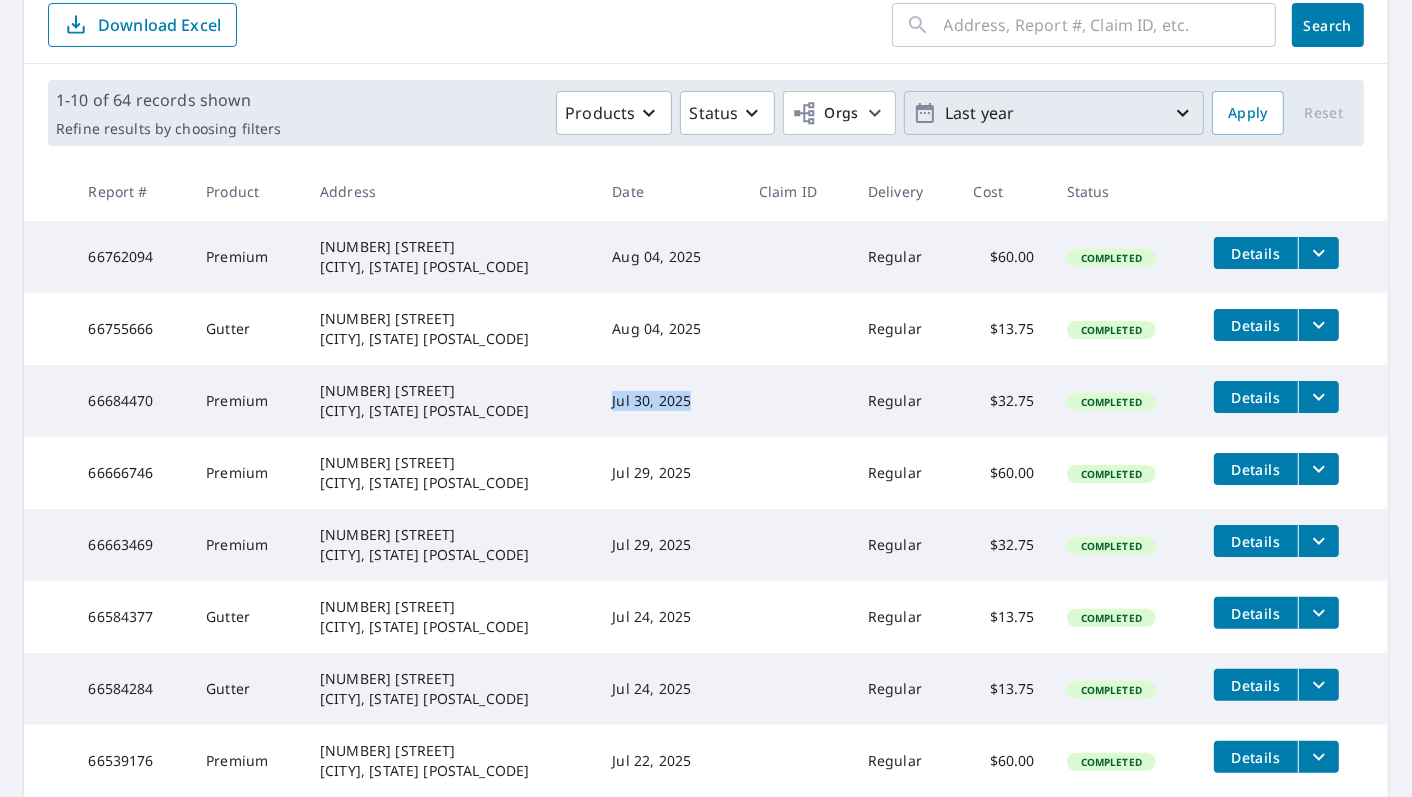 drag, startPoint x: 588, startPoint y: 394, endPoint x: 703, endPoint y: 394, distance: 115 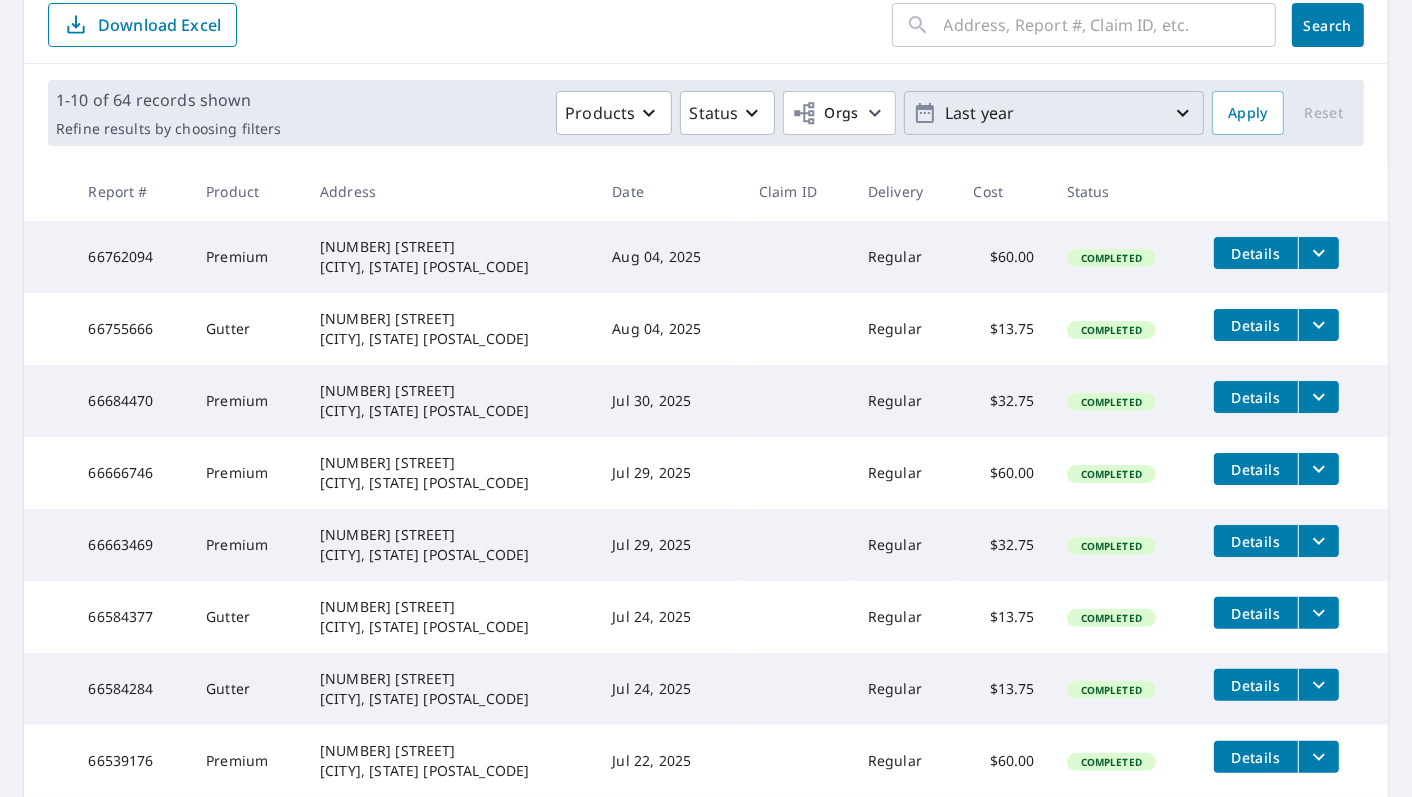 click on "$32.75" at bounding box center [1004, 401] 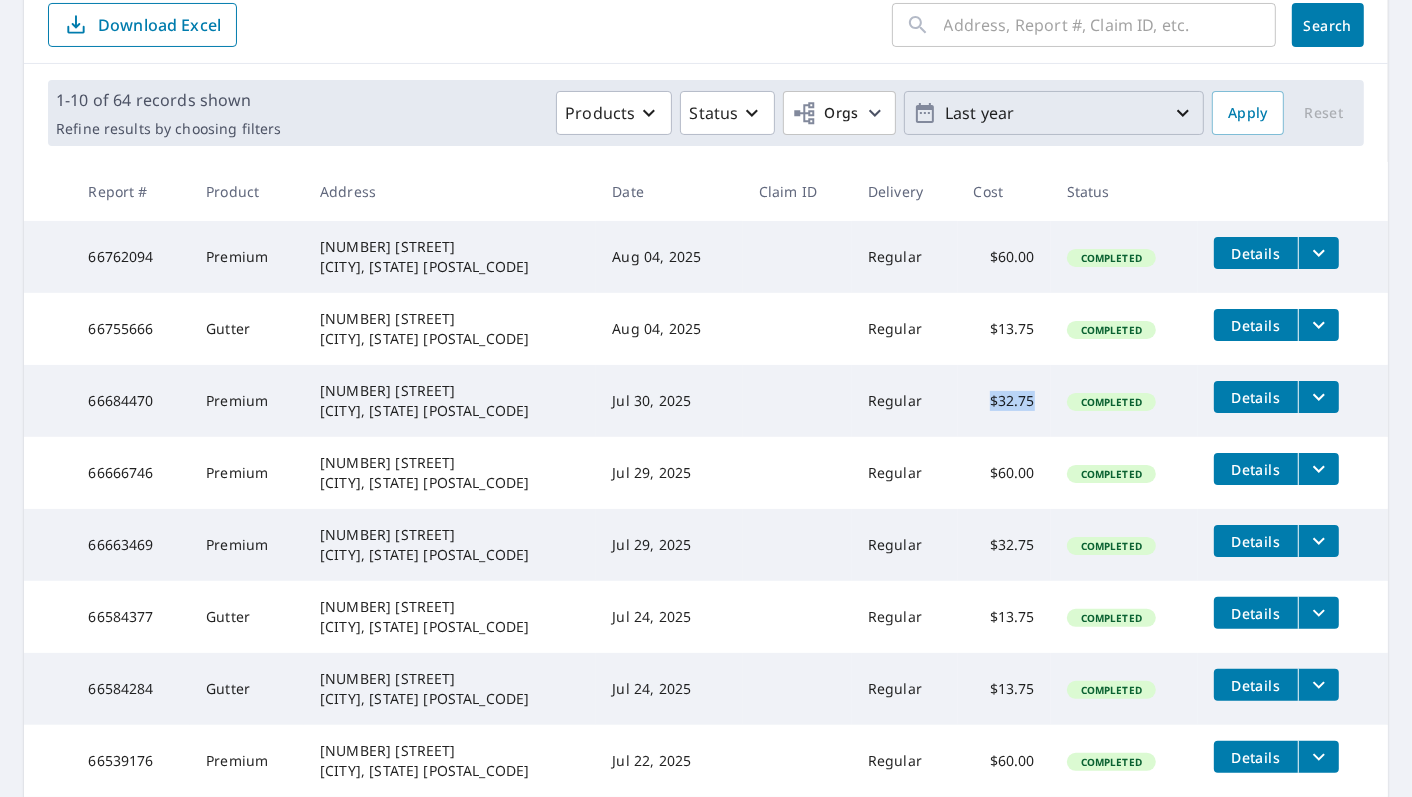 drag, startPoint x: 960, startPoint y: 401, endPoint x: 1038, endPoint y: 393, distance: 78.40918 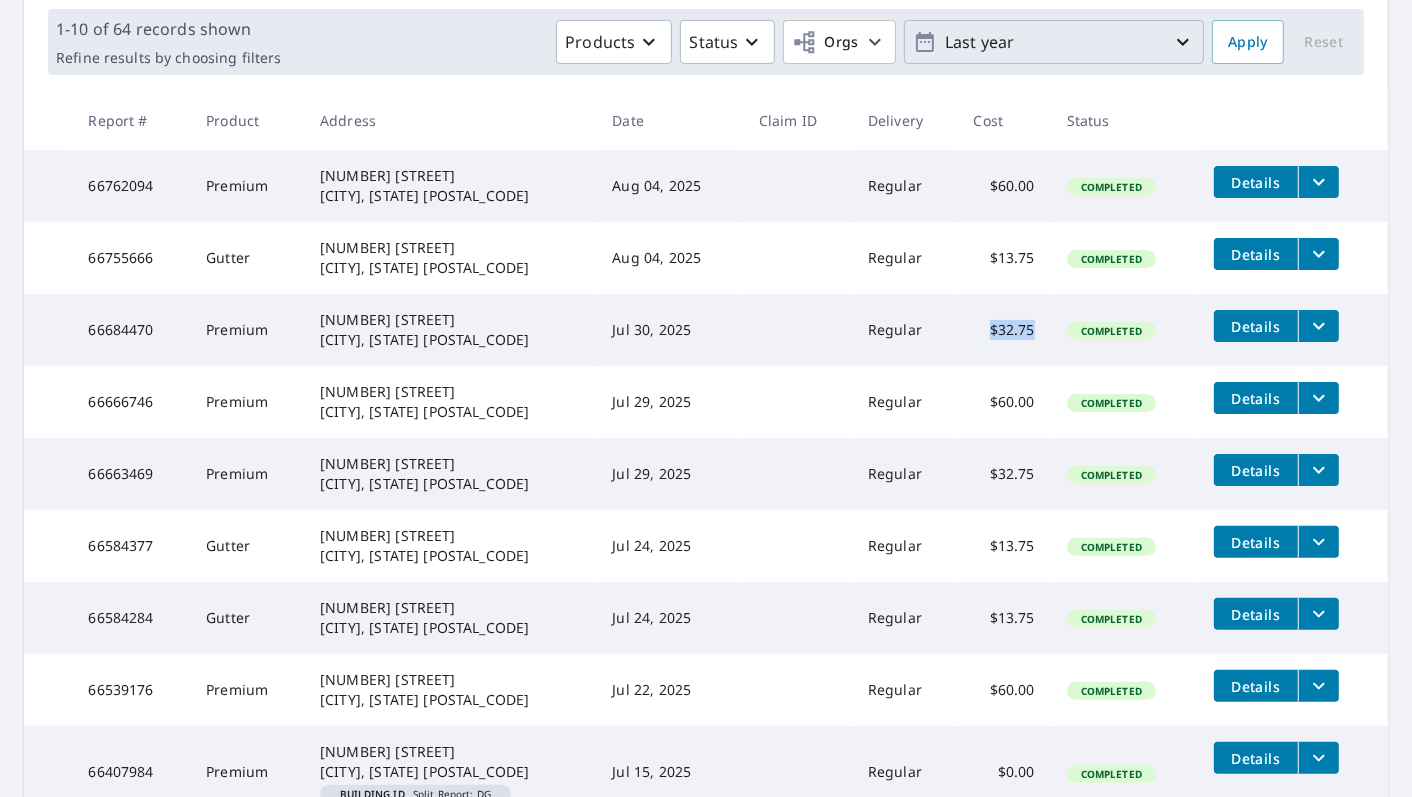 scroll, scrollTop: 333, scrollLeft: 0, axis: vertical 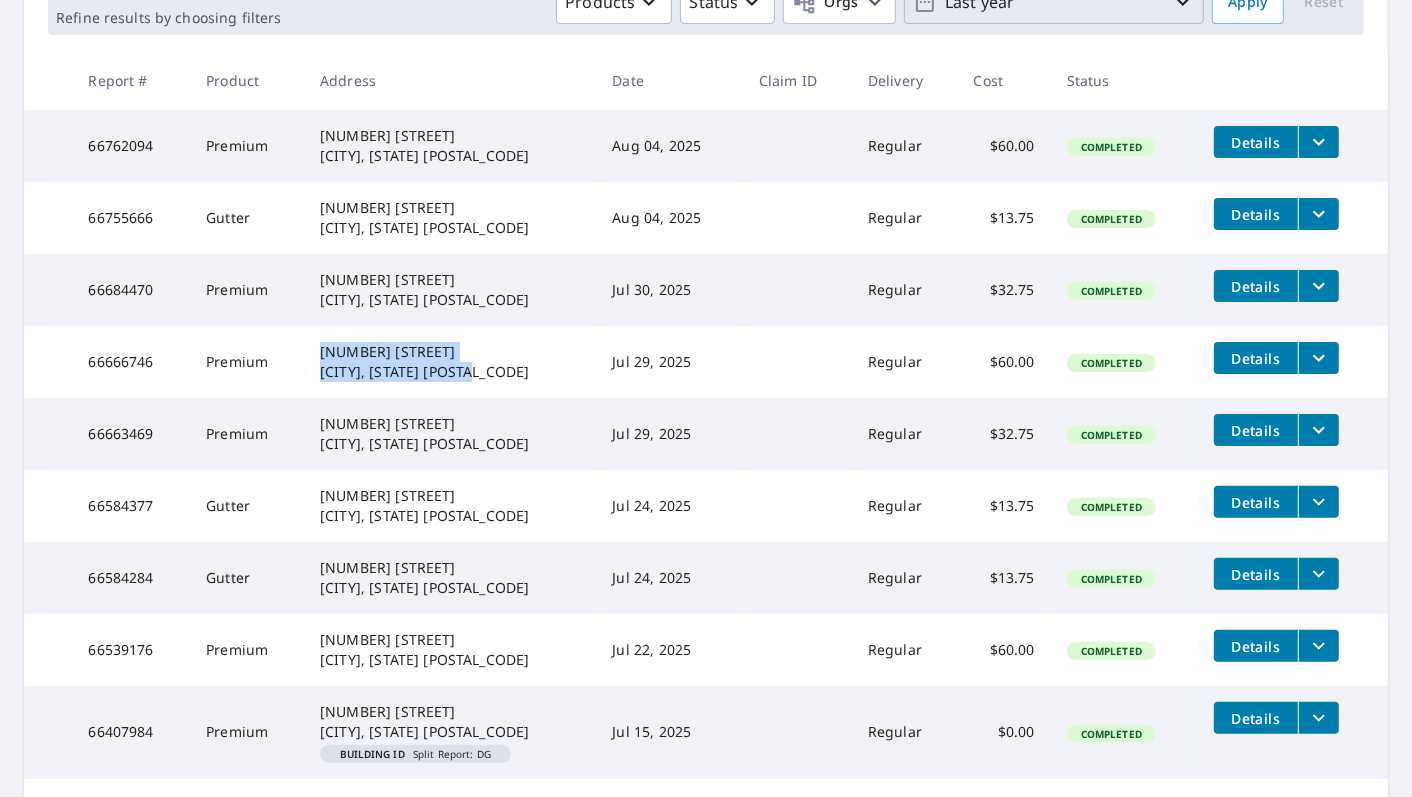 drag, startPoint x: 311, startPoint y: 353, endPoint x: 468, endPoint y: 370, distance: 157.9177 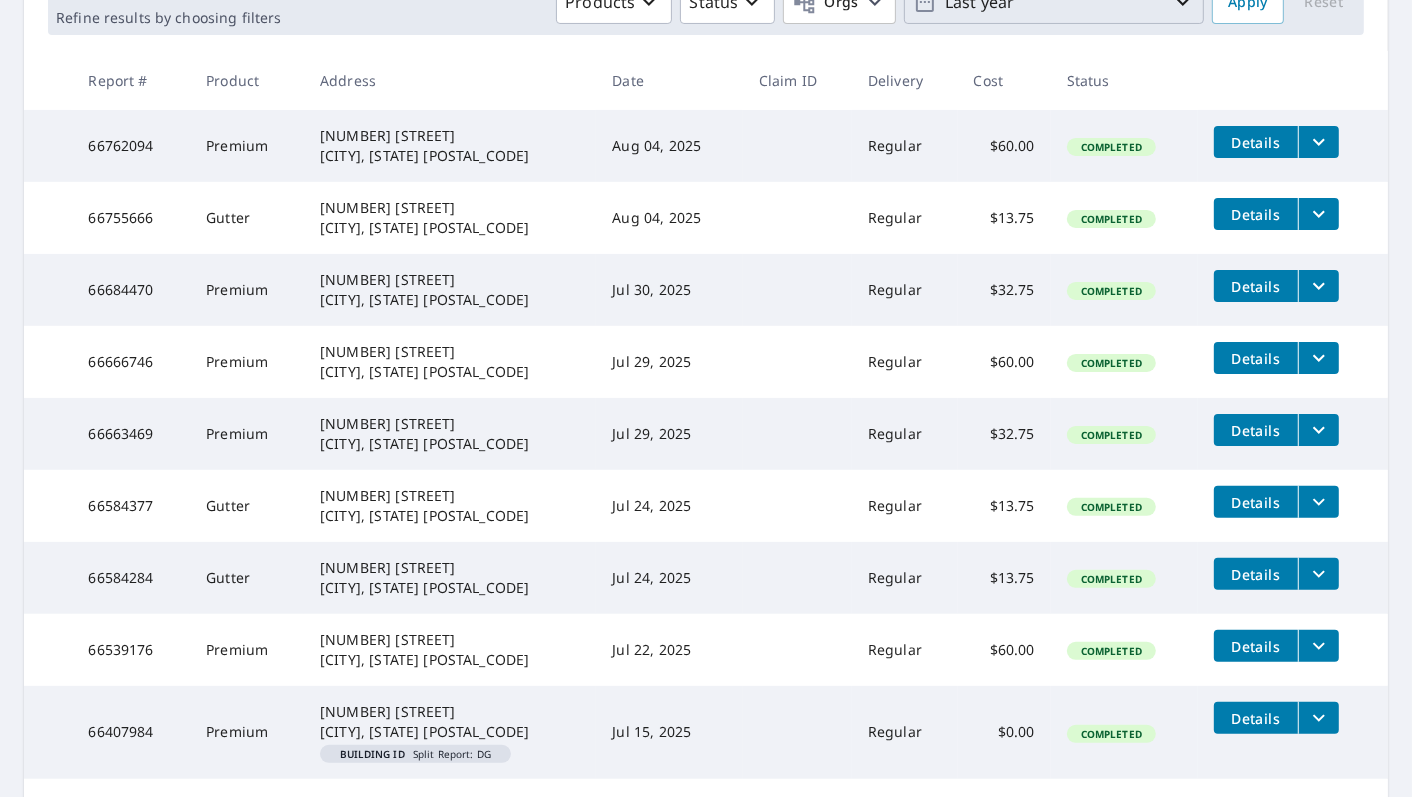 drag, startPoint x: 997, startPoint y: 403, endPoint x: 1068, endPoint y: 390, distance: 72.18033 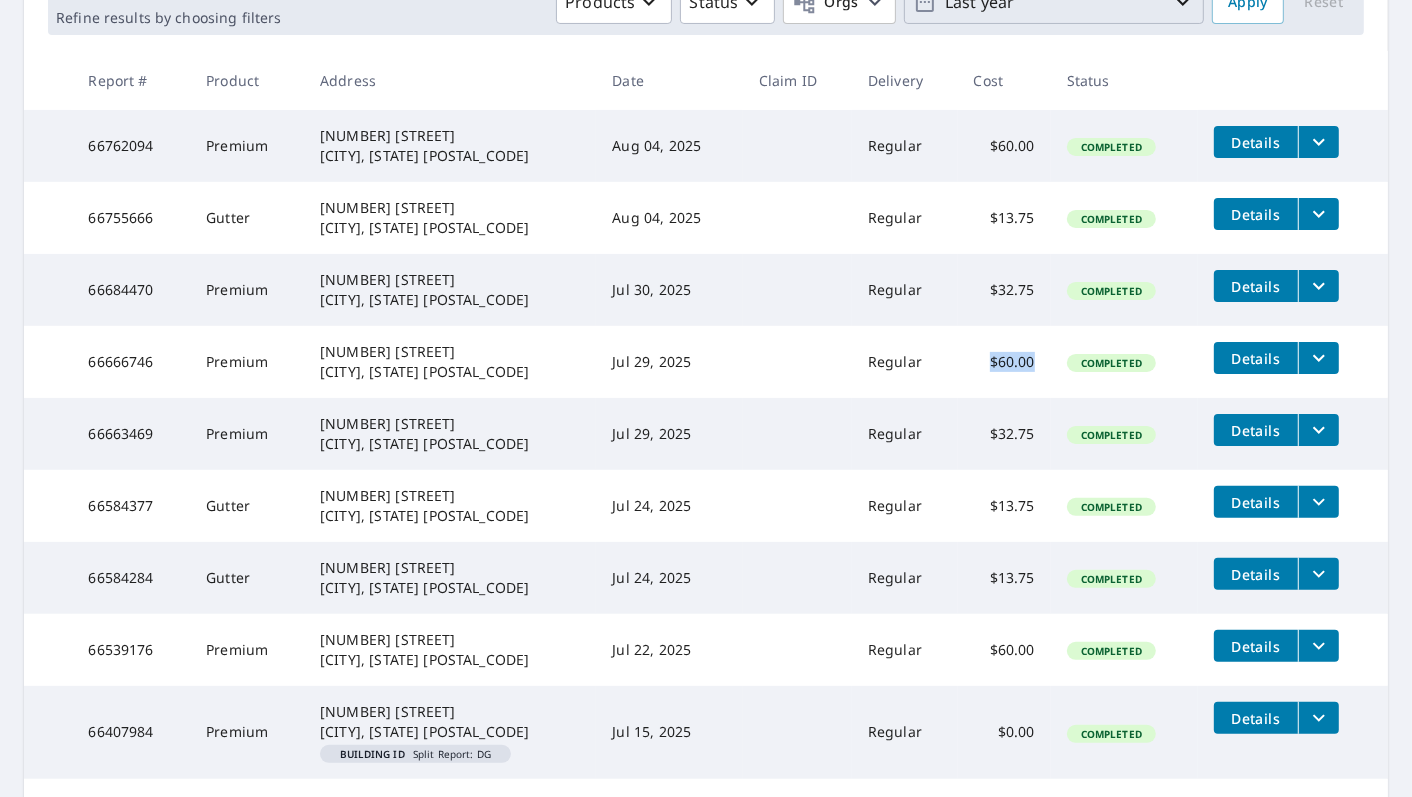 drag, startPoint x: 1001, startPoint y: 362, endPoint x: 945, endPoint y: 361, distance: 56.008926 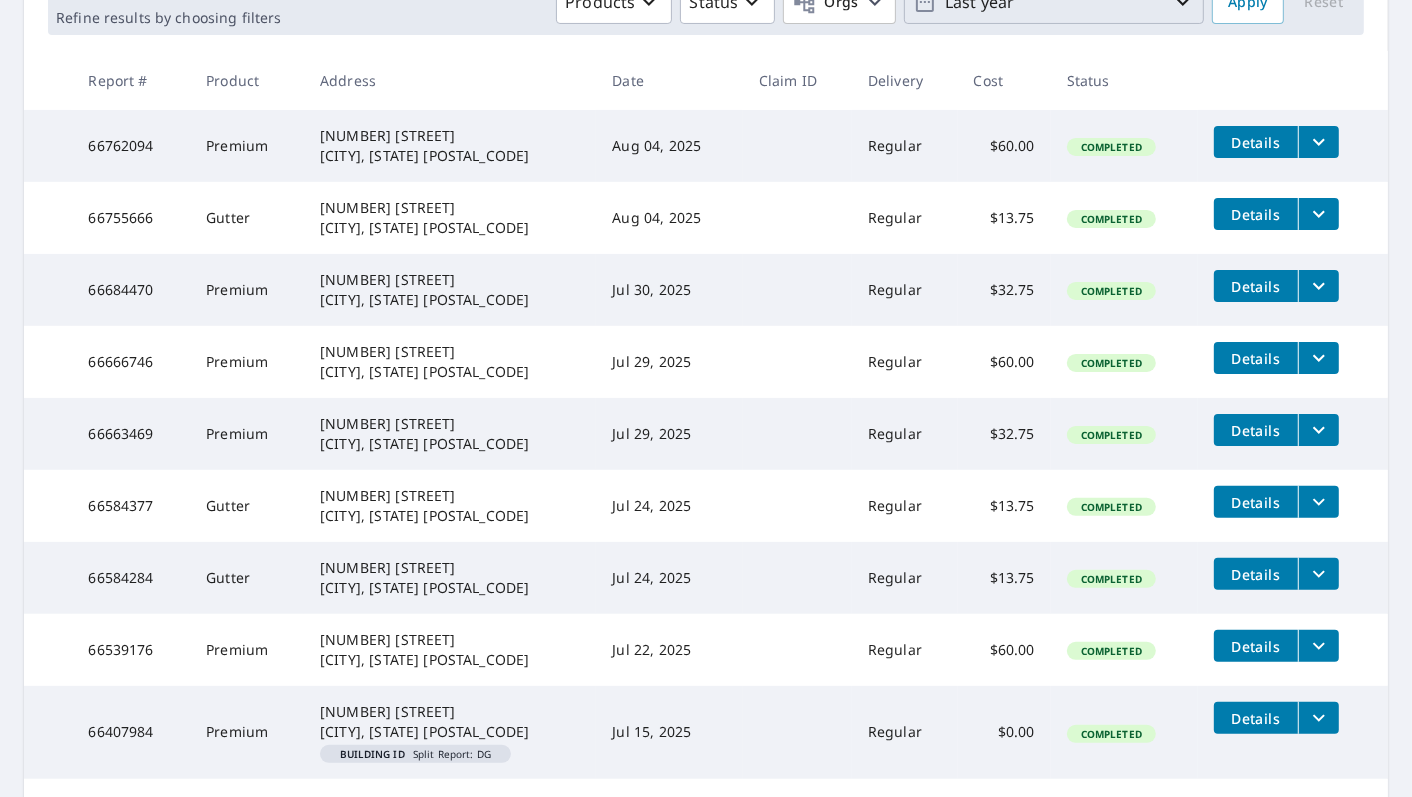 drag, startPoint x: 822, startPoint y: 384, endPoint x: 733, endPoint y: 384, distance: 89 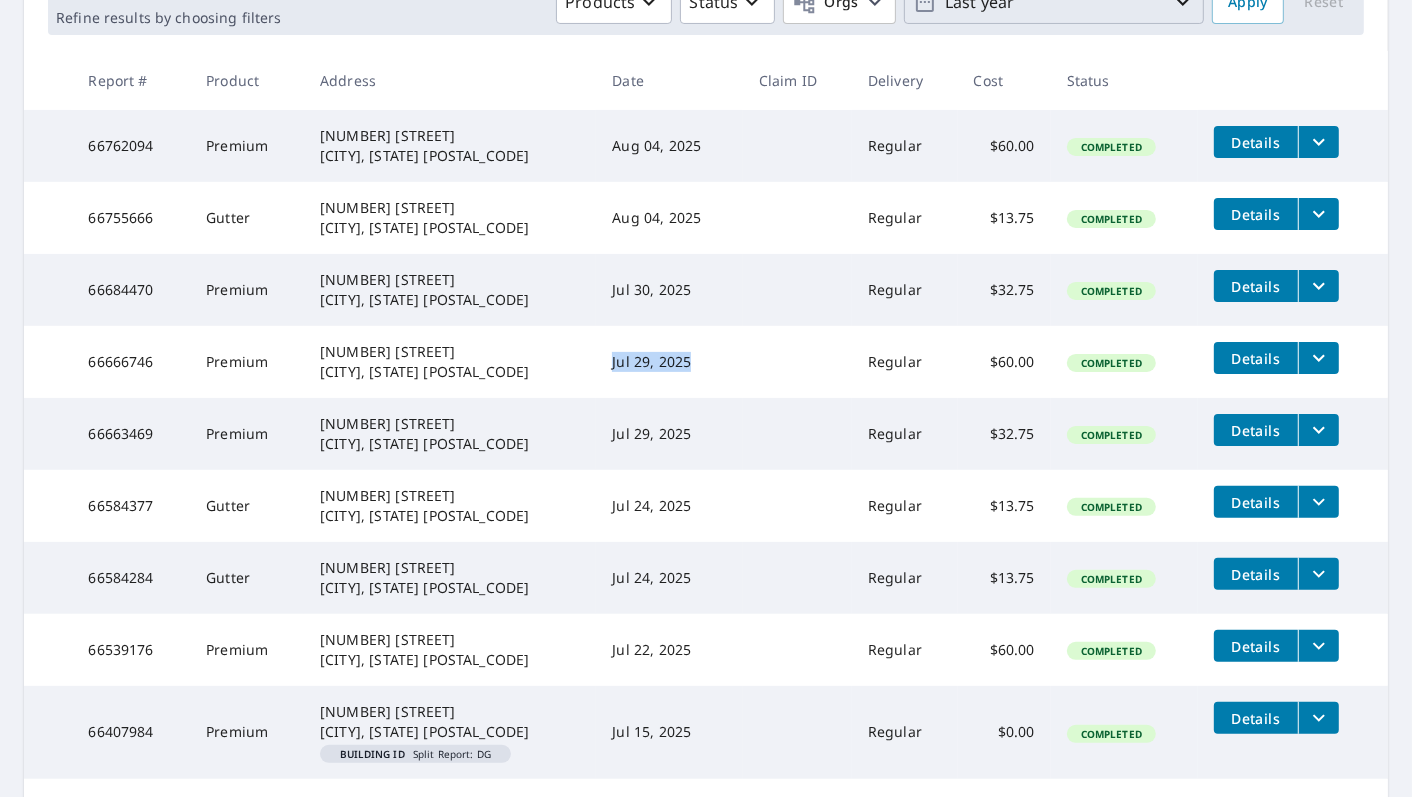 drag, startPoint x: 590, startPoint y: 371, endPoint x: 685, endPoint y: 358, distance: 95.885345 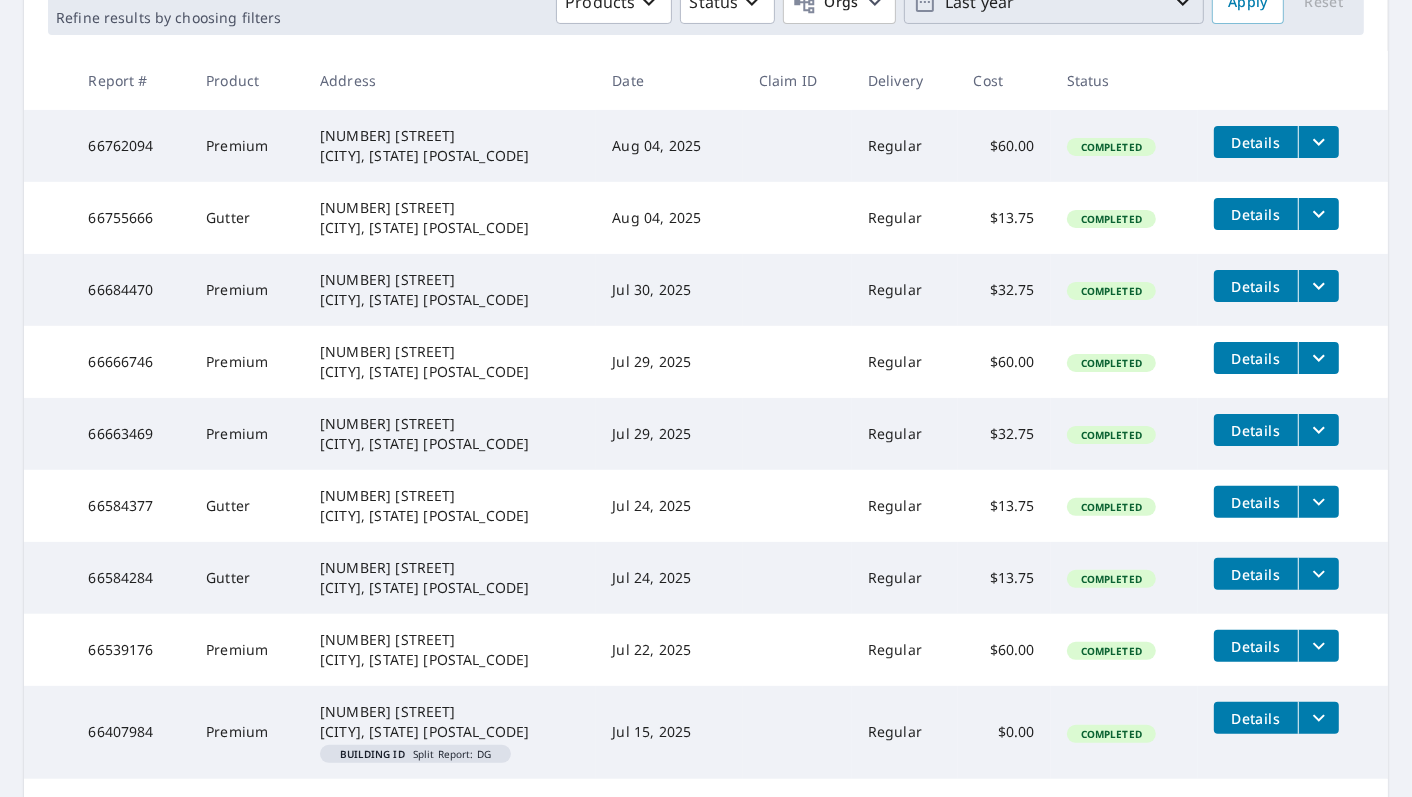 drag, startPoint x: 416, startPoint y: 444, endPoint x: 346, endPoint y: 428, distance: 71.80529 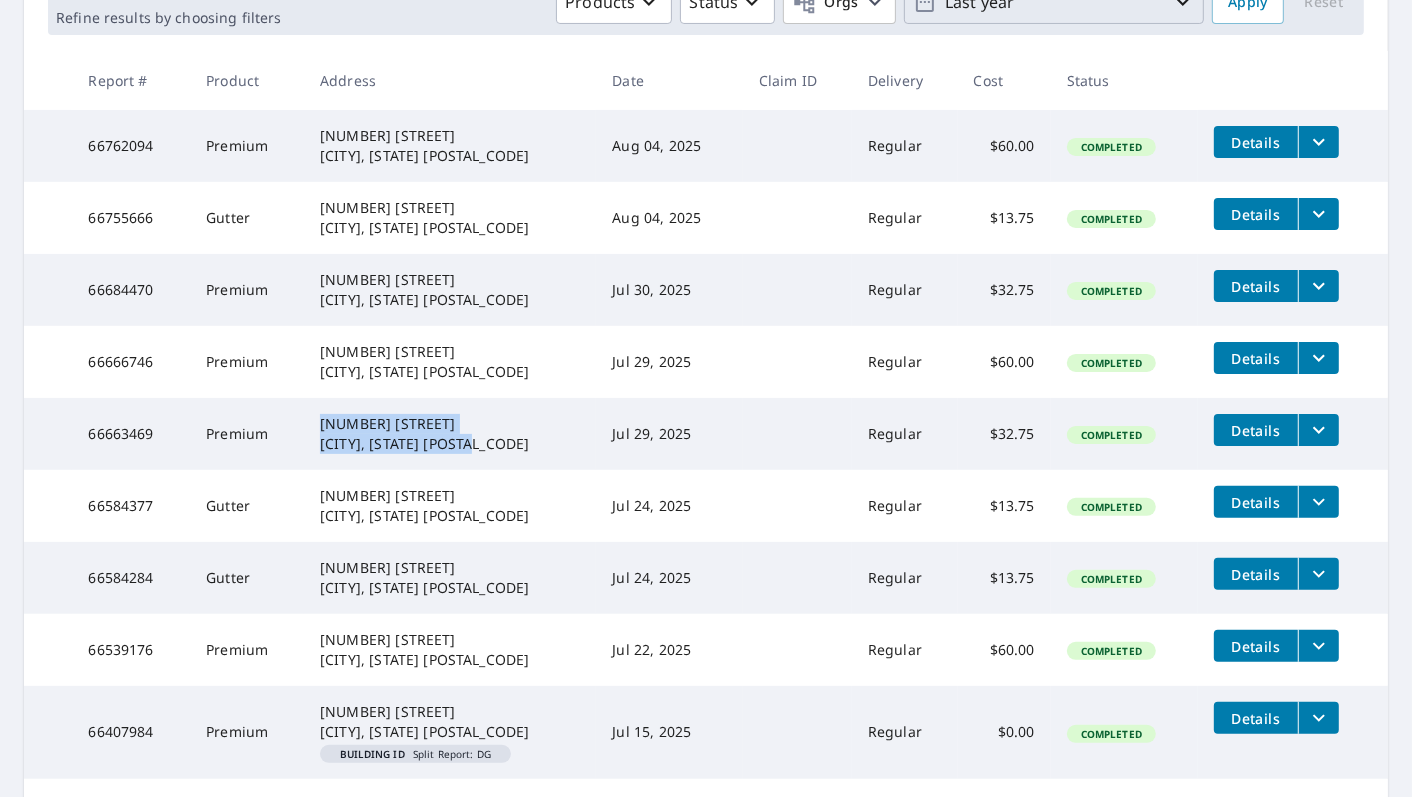 drag, startPoint x: 314, startPoint y: 422, endPoint x: 491, endPoint y: 453, distance: 179.69418 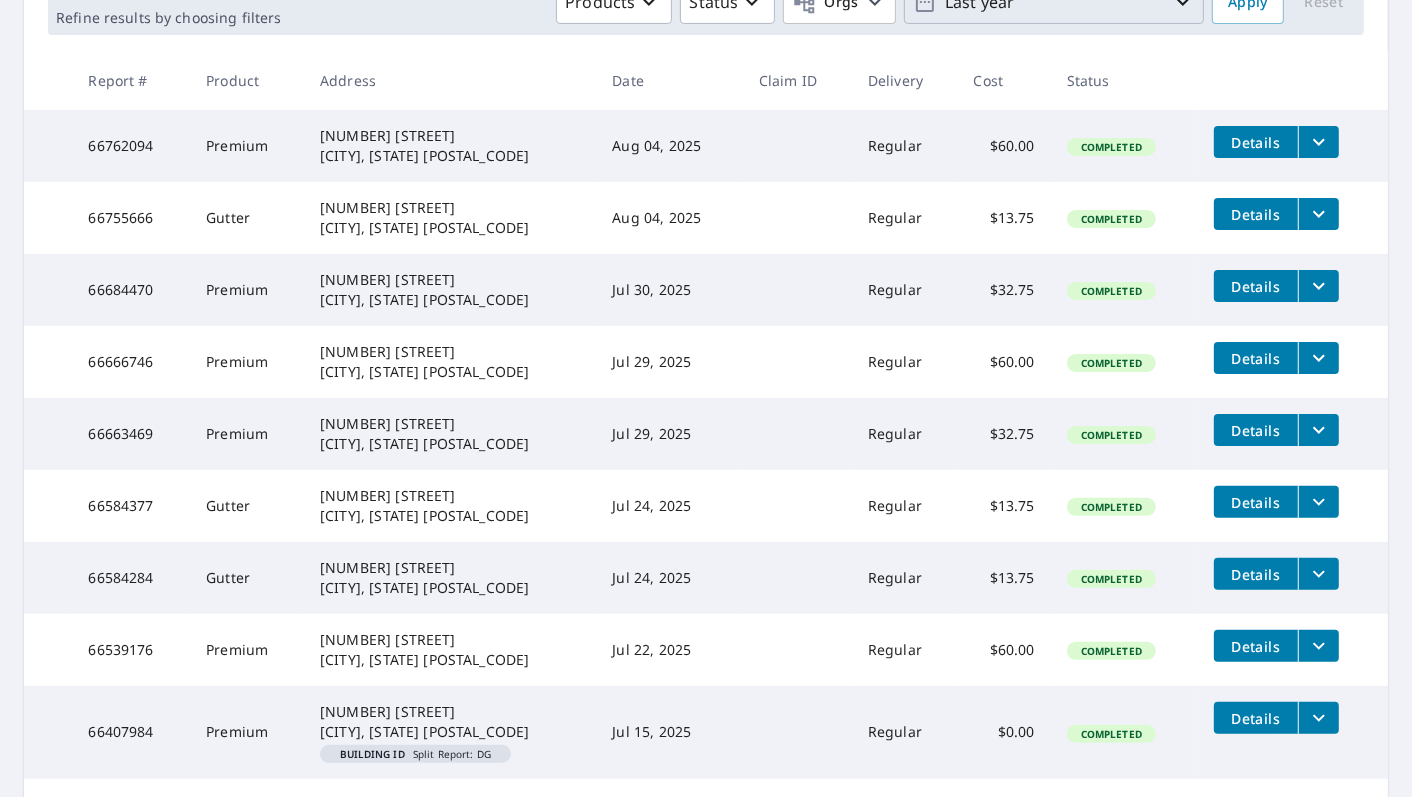 drag, startPoint x: 465, startPoint y: 525, endPoint x: 537, endPoint y: 454, distance: 101.118744 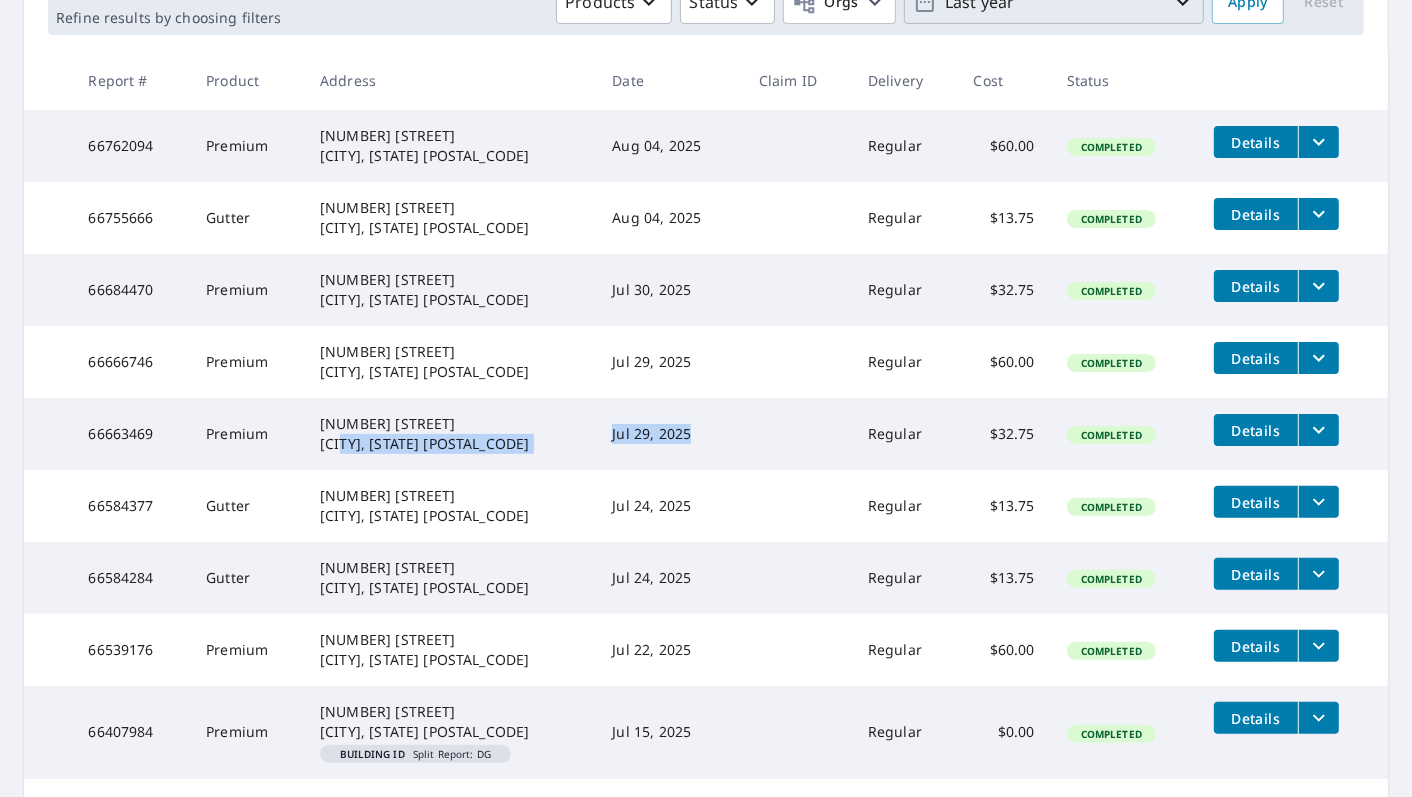 drag, startPoint x: 555, startPoint y: 430, endPoint x: 681, endPoint y: 430, distance: 126 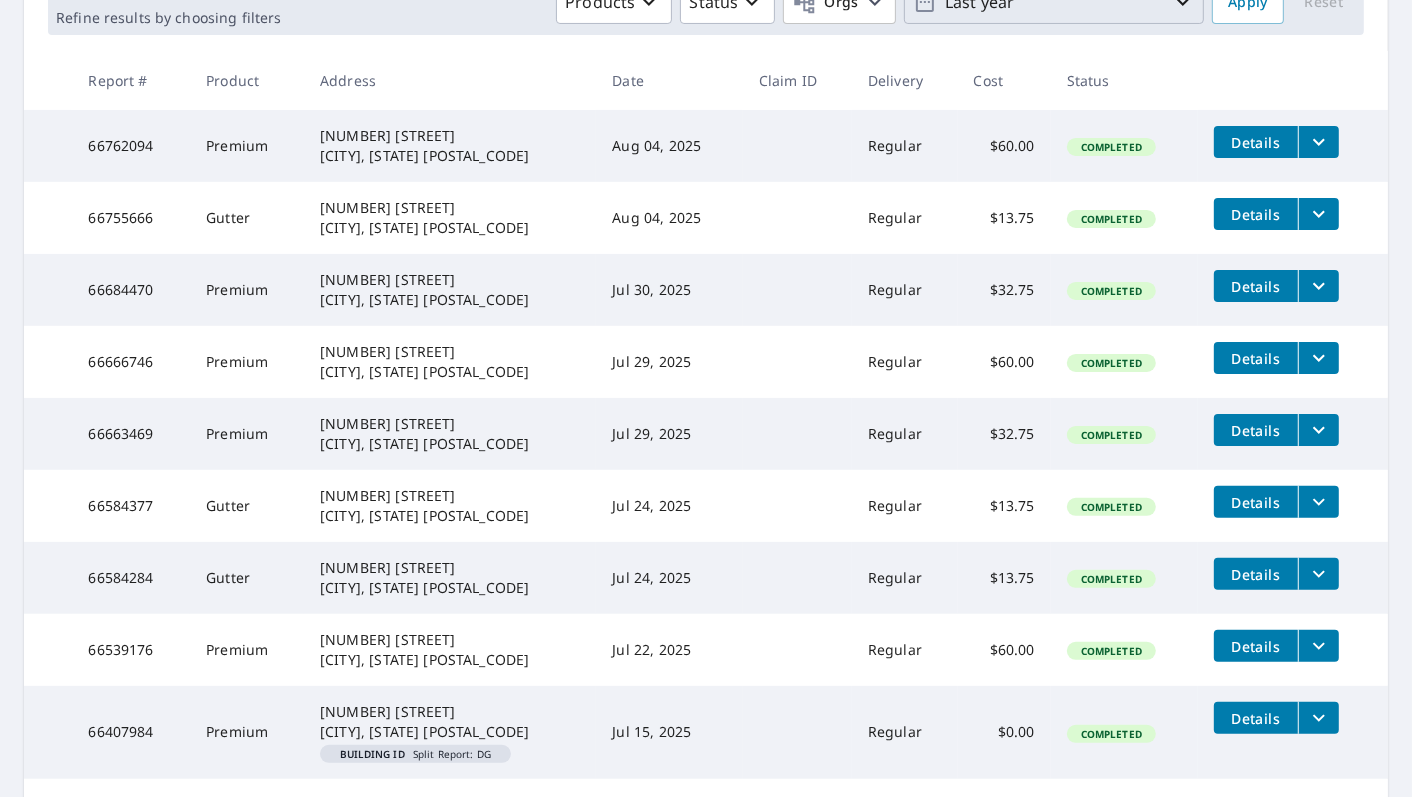 click on "Jul 24, 2025" at bounding box center [669, 506] 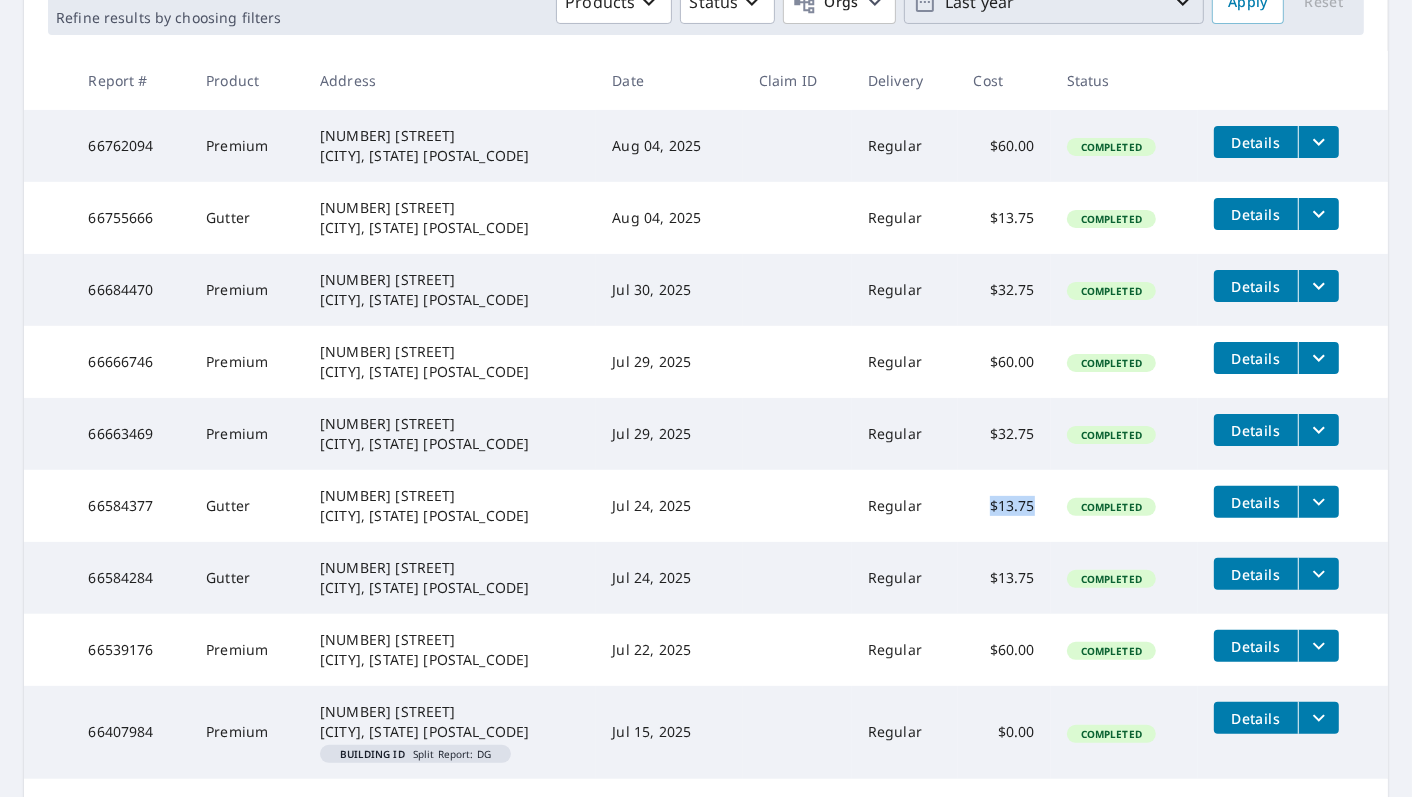 drag, startPoint x: 968, startPoint y: 503, endPoint x: 1017, endPoint y: 502, distance: 49.010204 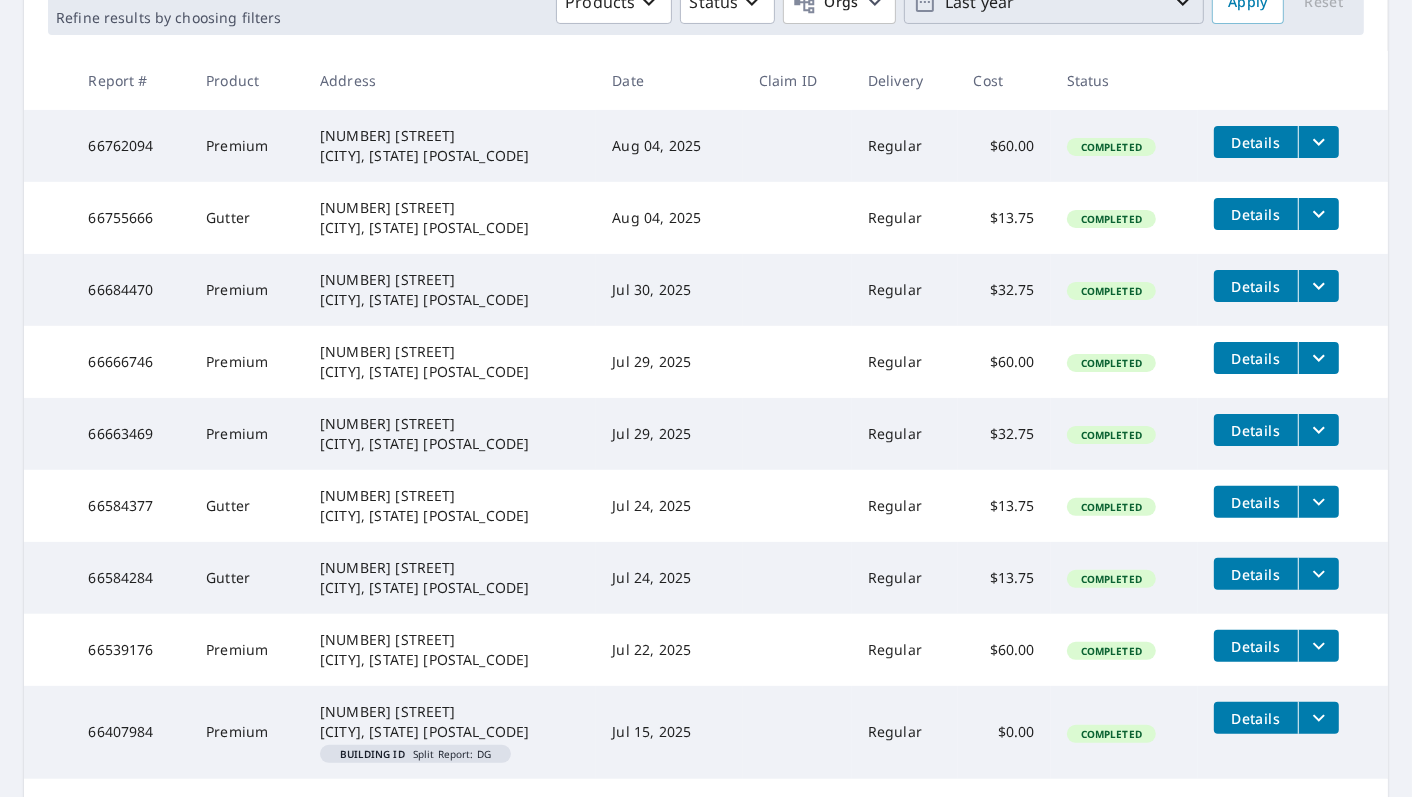 drag, startPoint x: 1004, startPoint y: 432, endPoint x: 1003, endPoint y: 416, distance: 16.03122 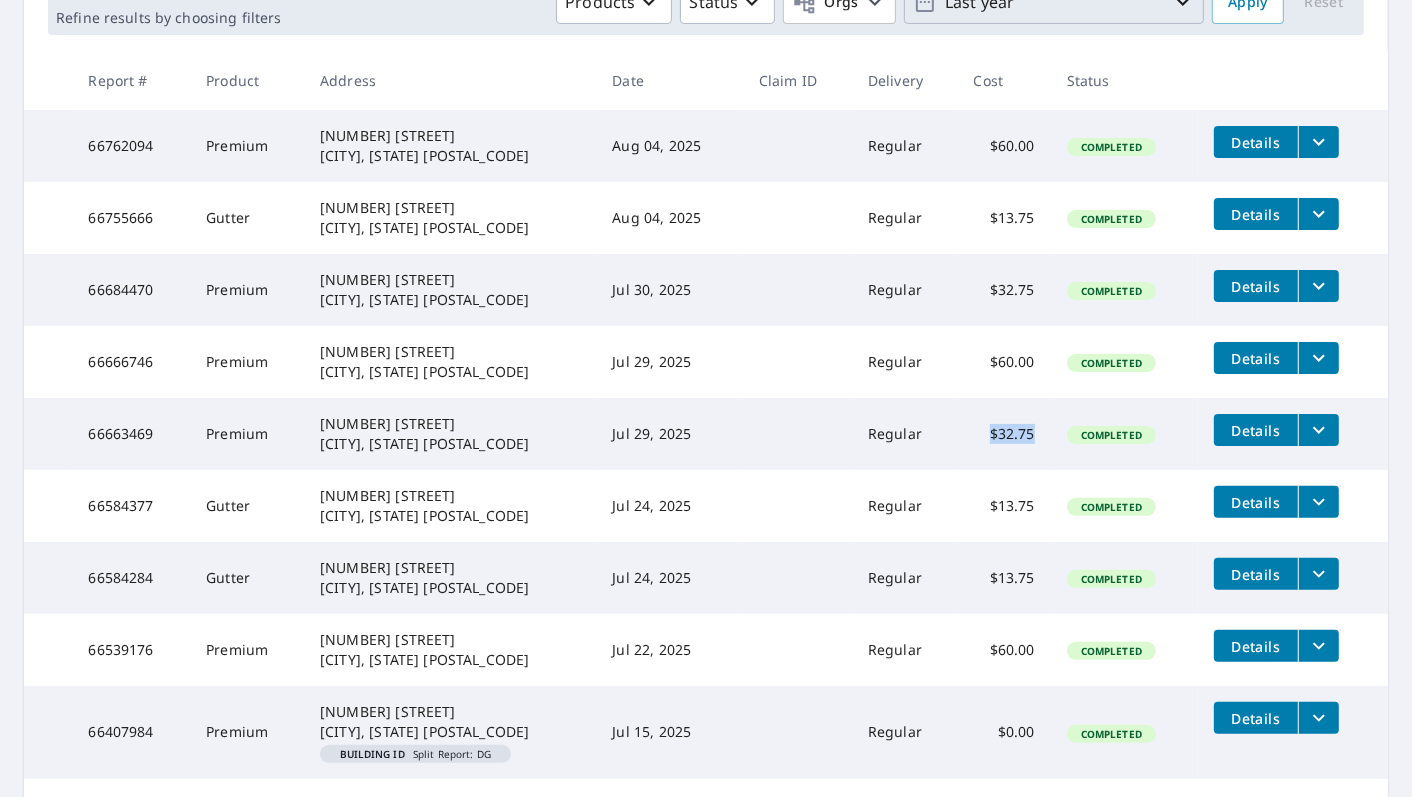 drag, startPoint x: 965, startPoint y: 435, endPoint x: 1017, endPoint y: 436, distance: 52.009613 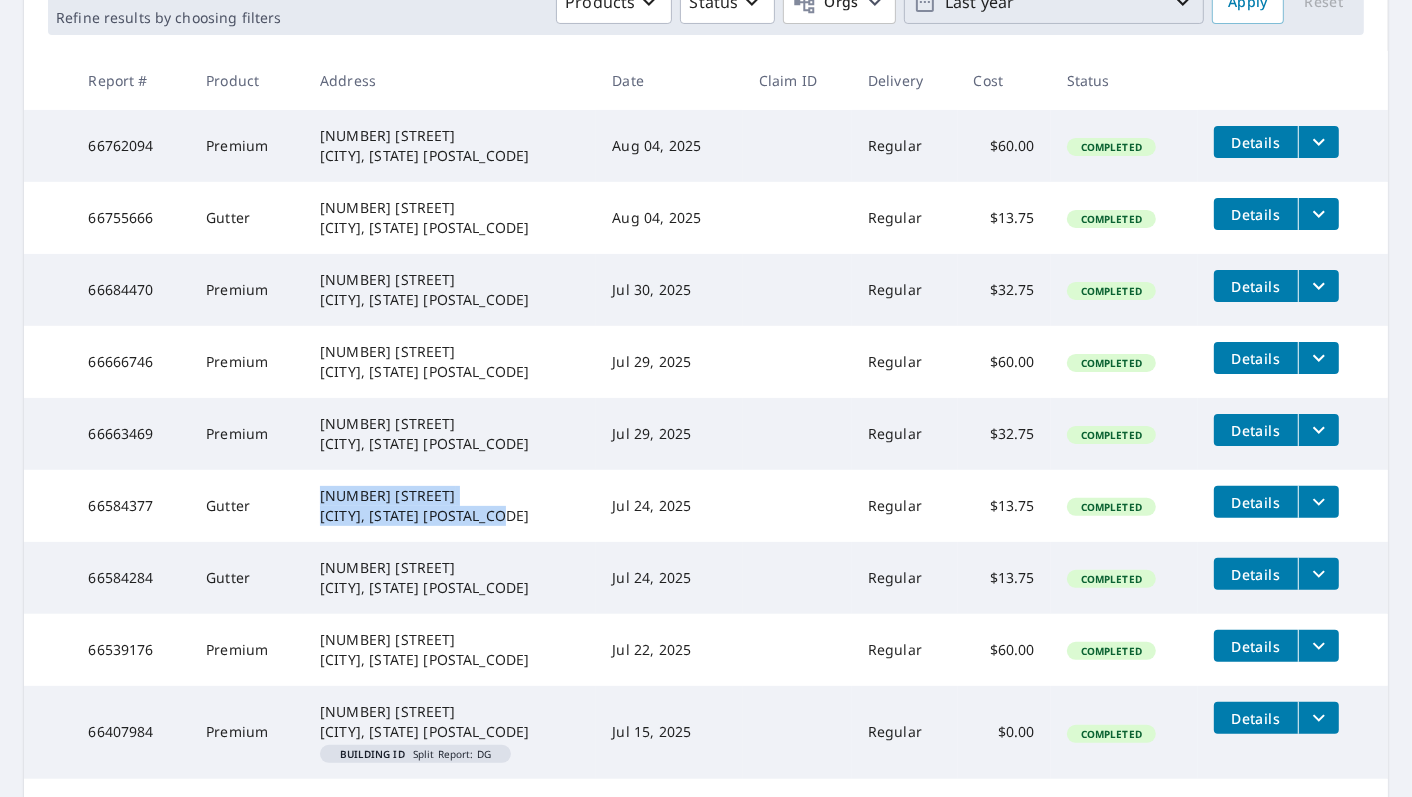 drag, startPoint x: 314, startPoint y: 497, endPoint x: 528, endPoint y: 522, distance: 215.45534 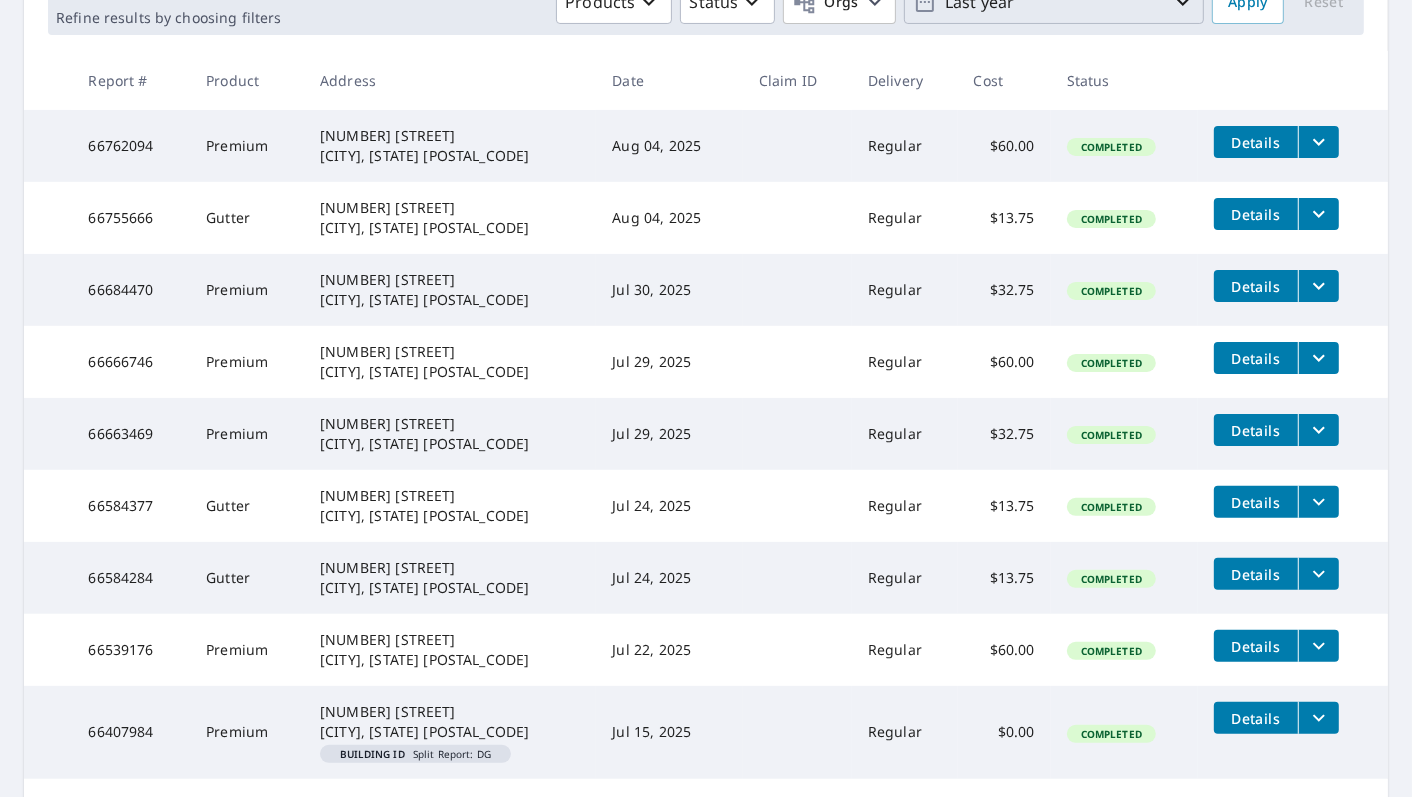 click on "Jul 24, 2025" at bounding box center (669, 506) 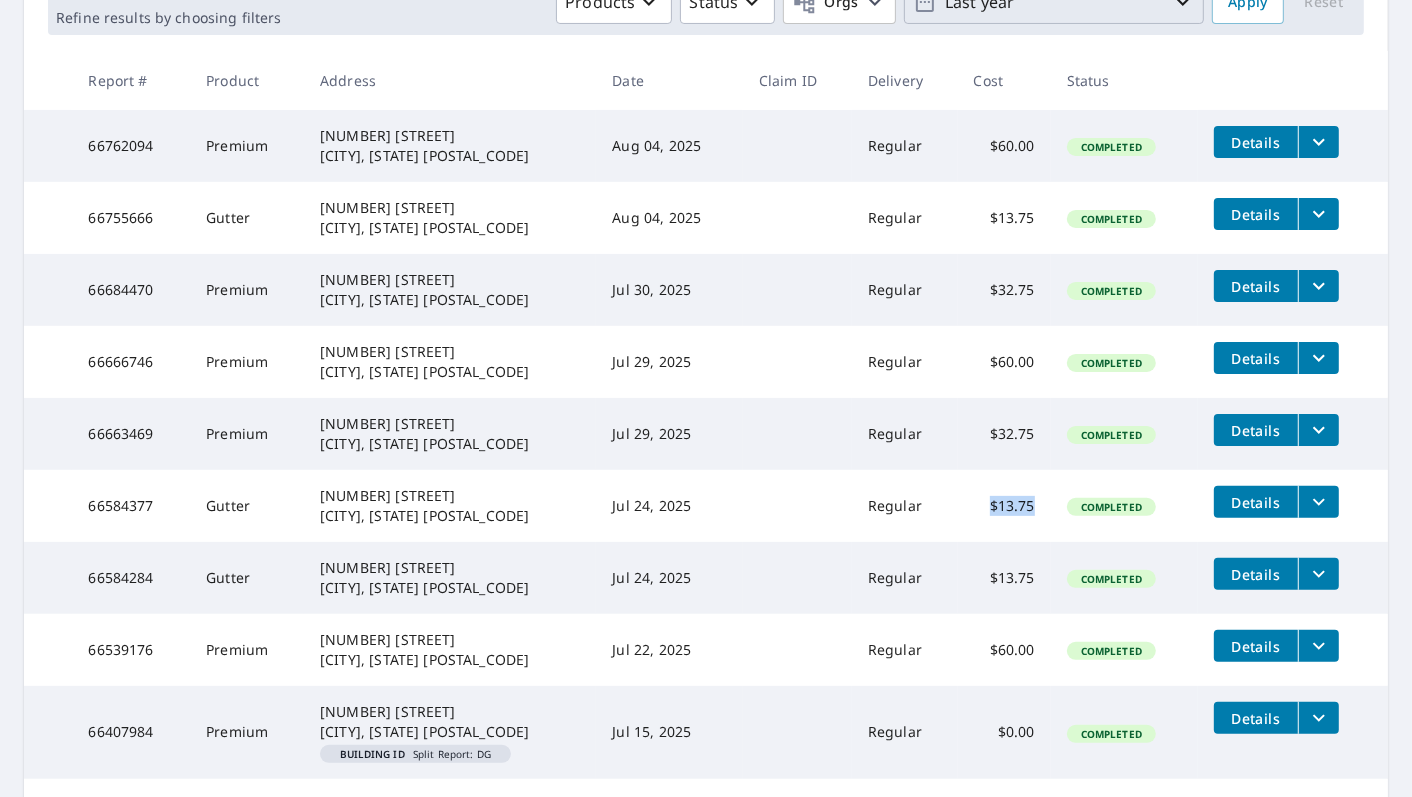 drag, startPoint x: 967, startPoint y: 510, endPoint x: 1017, endPoint y: 503, distance: 50.48762 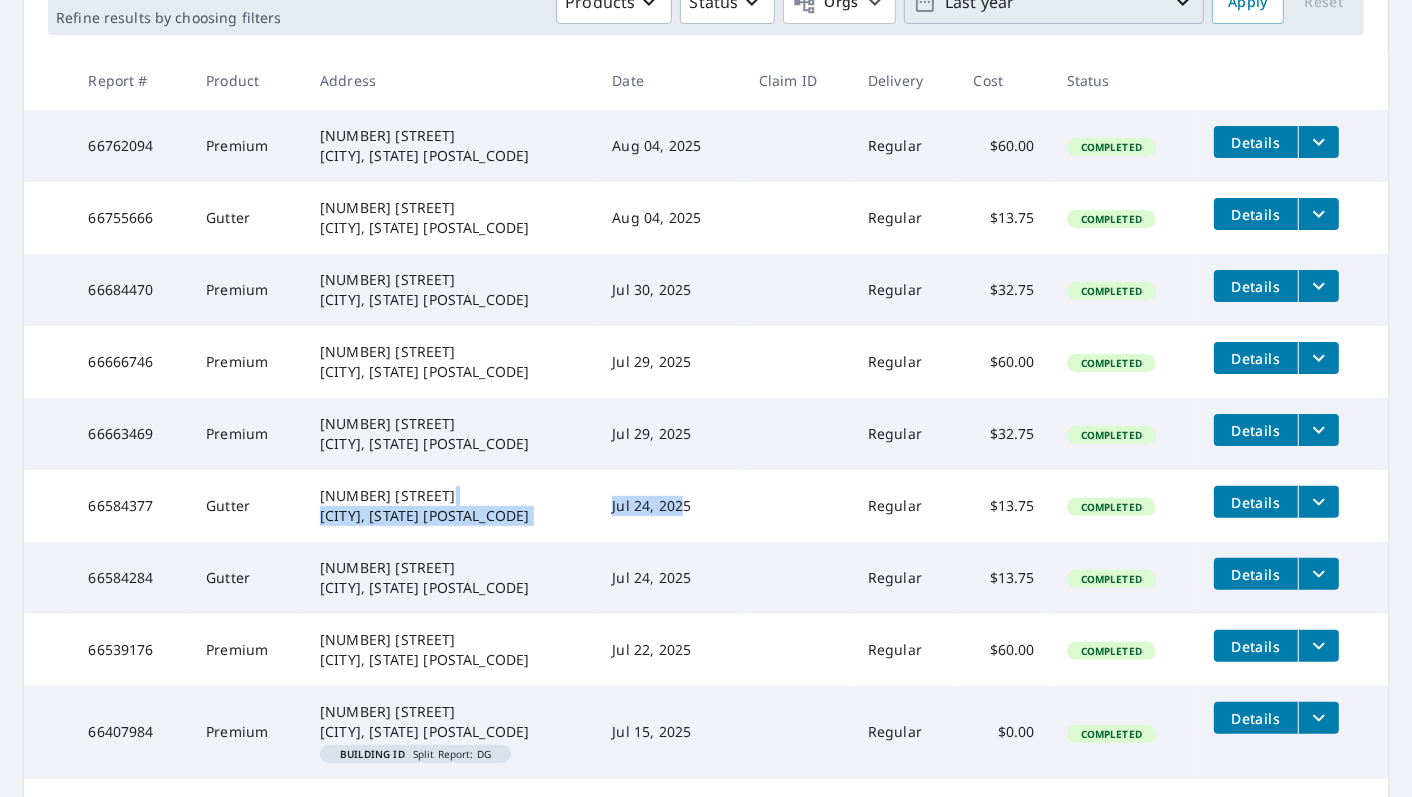 drag, startPoint x: 580, startPoint y: 502, endPoint x: 670, endPoint y: 506, distance: 90.088844 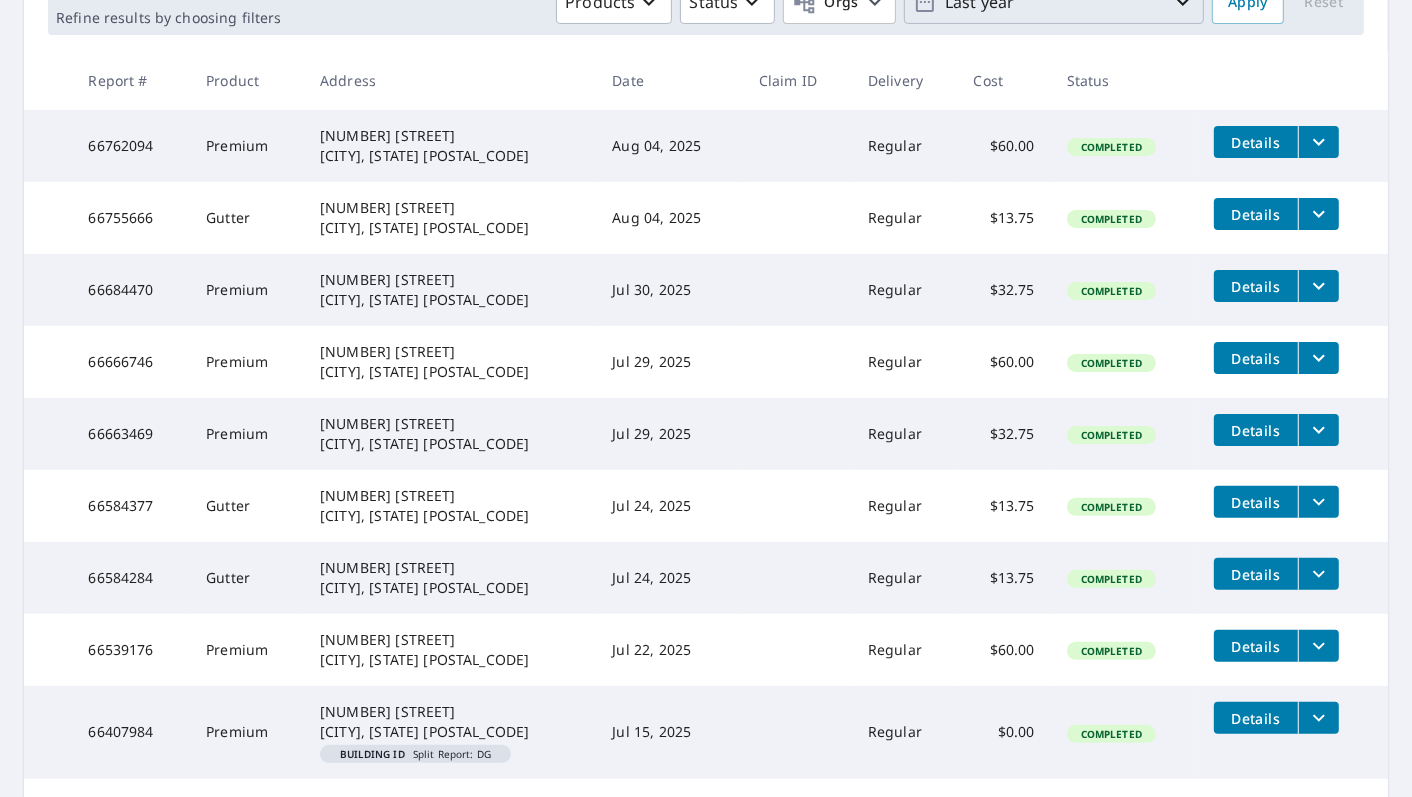 click on "Jul 24, 2025" at bounding box center (669, 506) 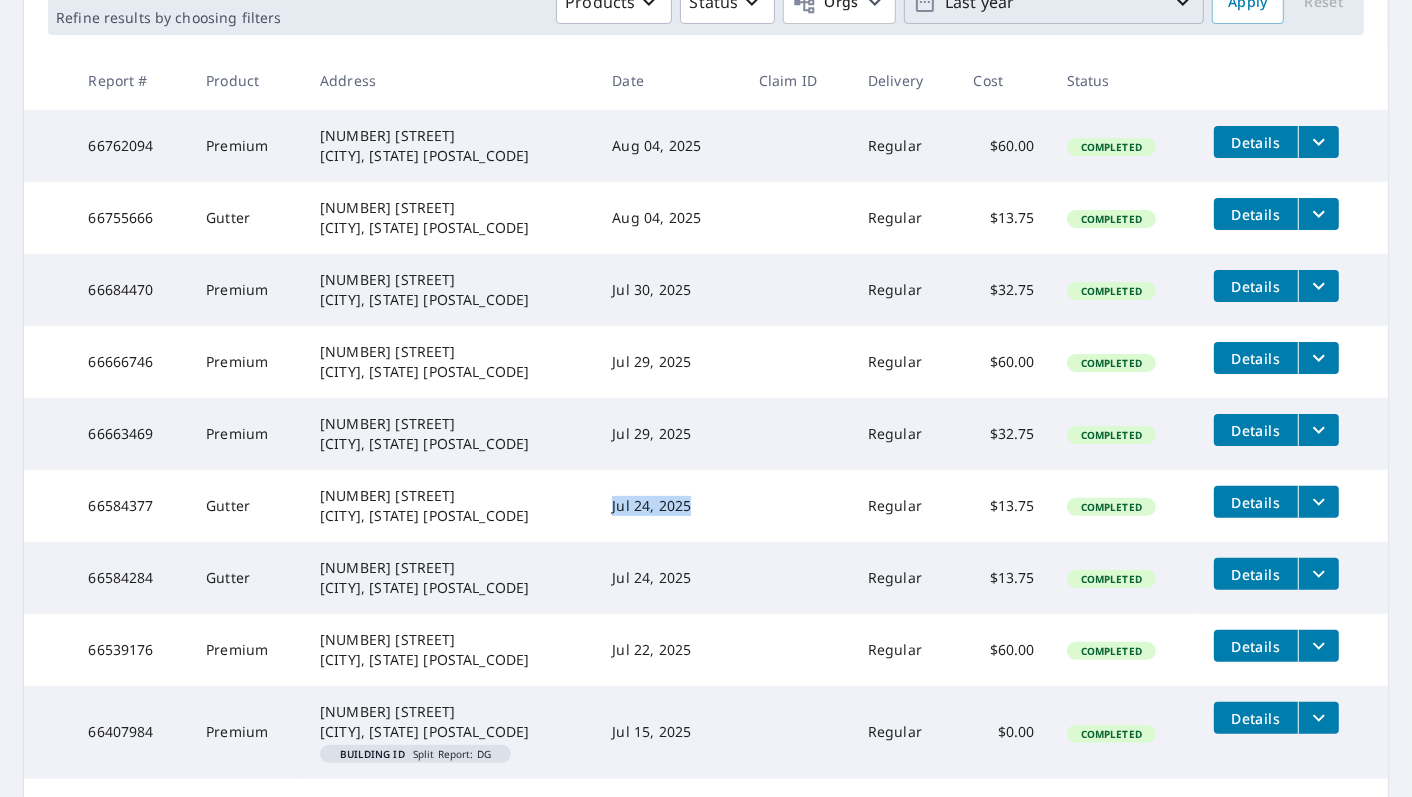 drag, startPoint x: 640, startPoint y: 502, endPoint x: 597, endPoint y: 503, distance: 43.011627 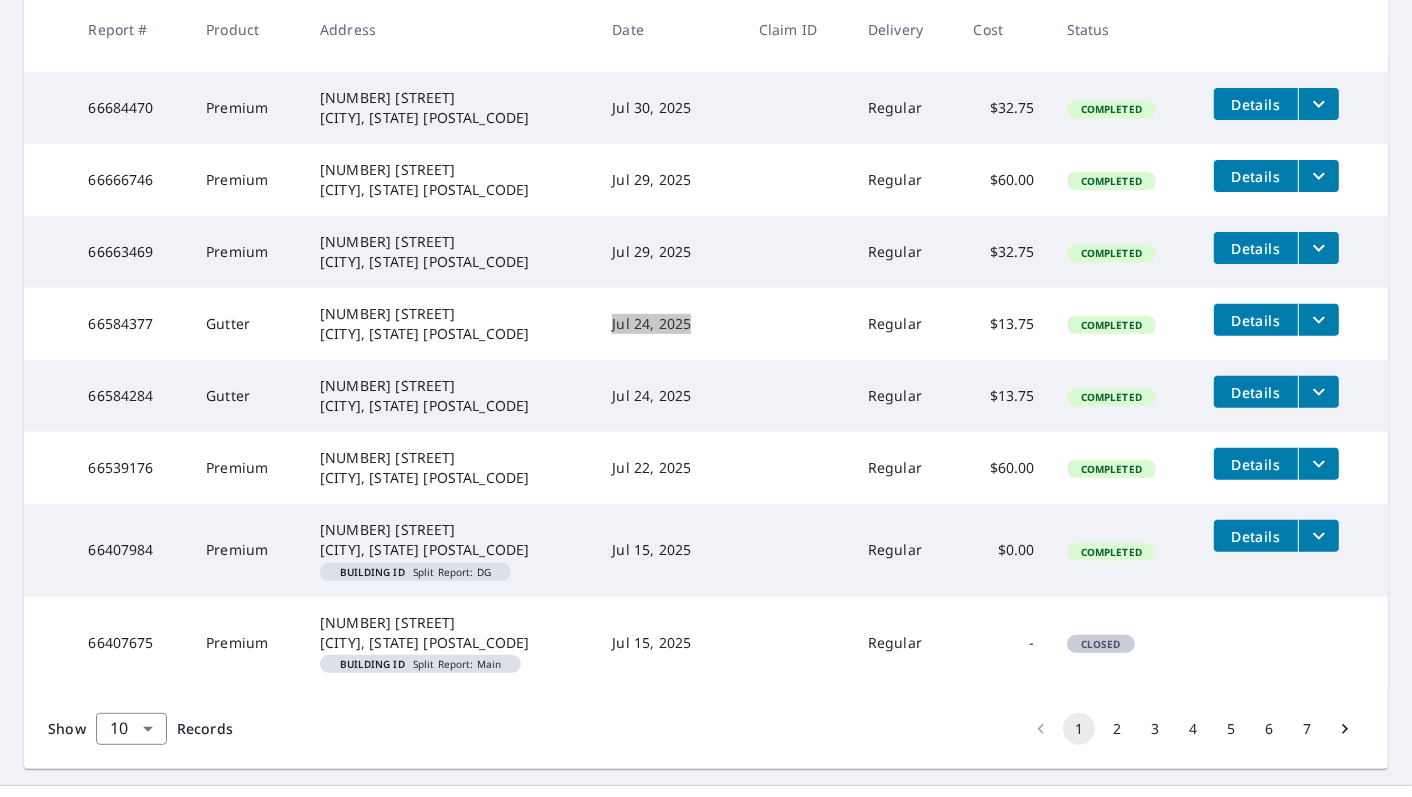 scroll, scrollTop: 552, scrollLeft: 0, axis: vertical 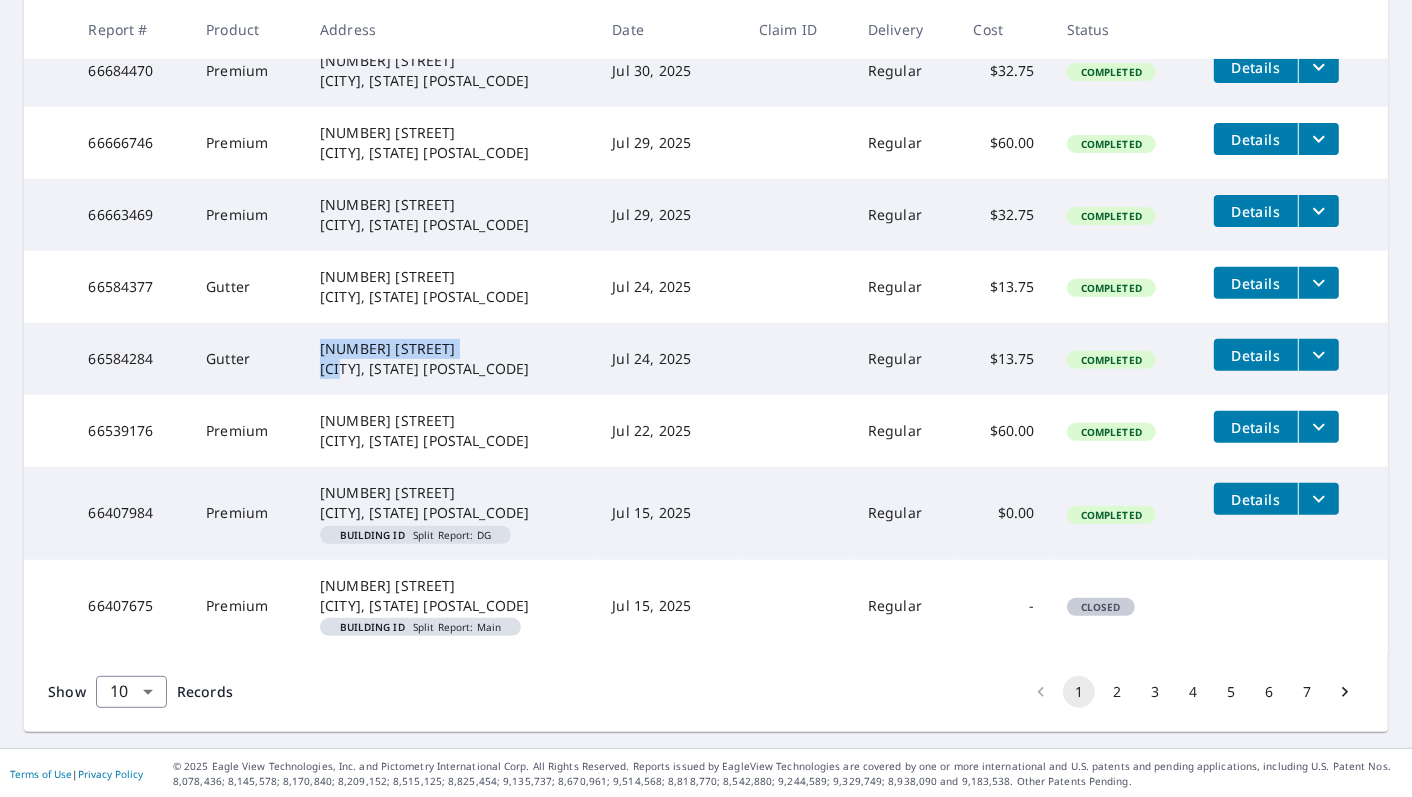 drag, startPoint x: 322, startPoint y: 351, endPoint x: 468, endPoint y: 354, distance: 146.03082 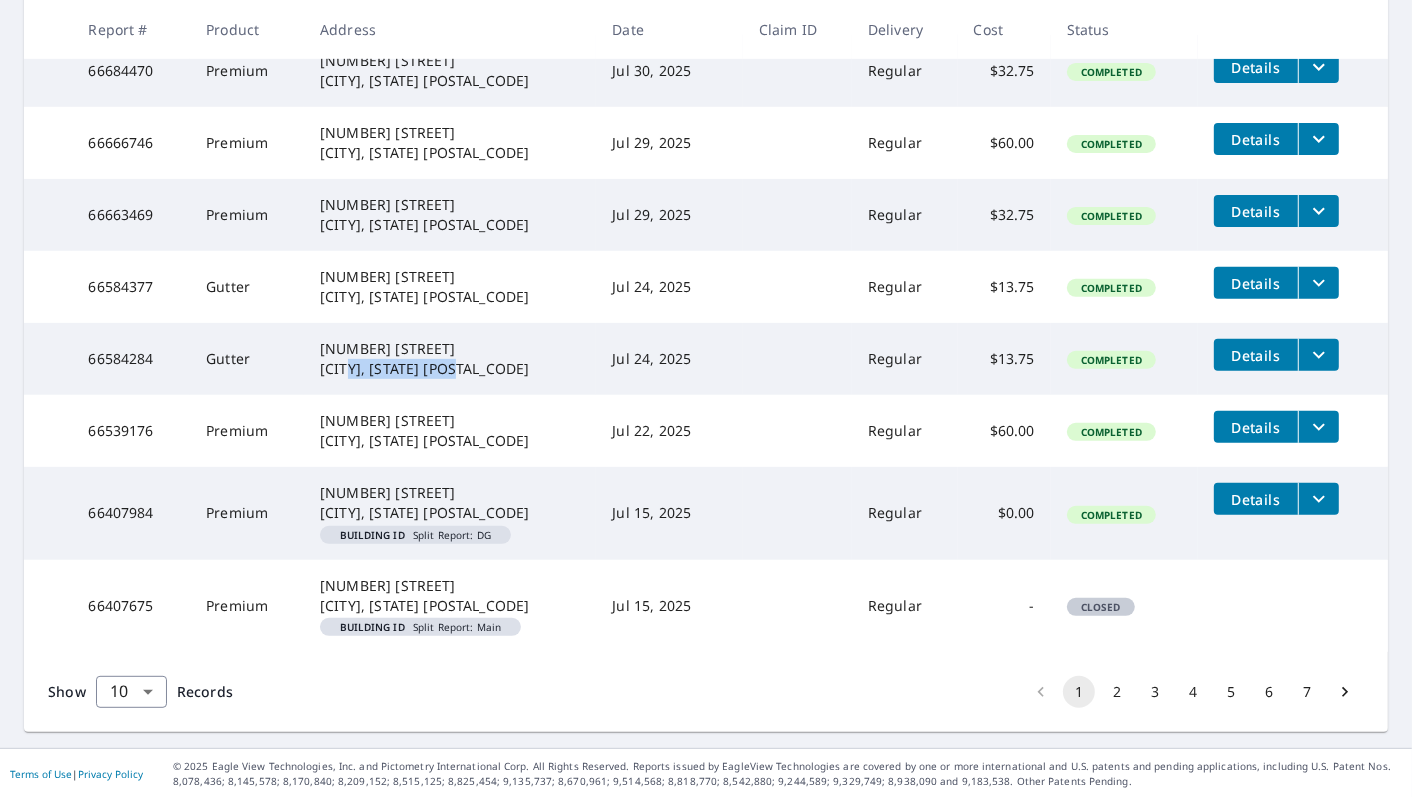 drag, startPoint x: 436, startPoint y: 365, endPoint x: 323, endPoint y: 364, distance: 113.004425 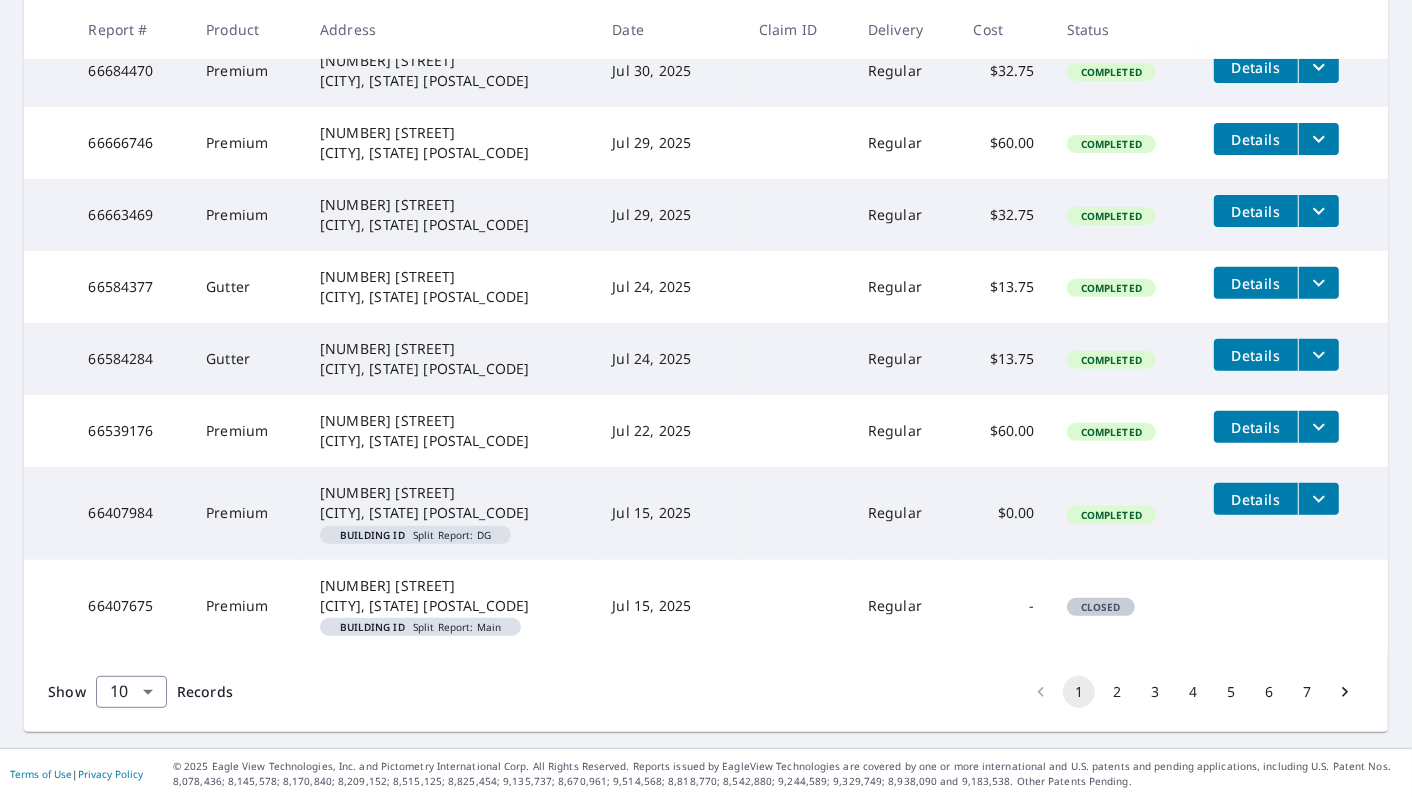 drag, startPoint x: 1037, startPoint y: 400, endPoint x: 995, endPoint y: 381, distance: 46.09772 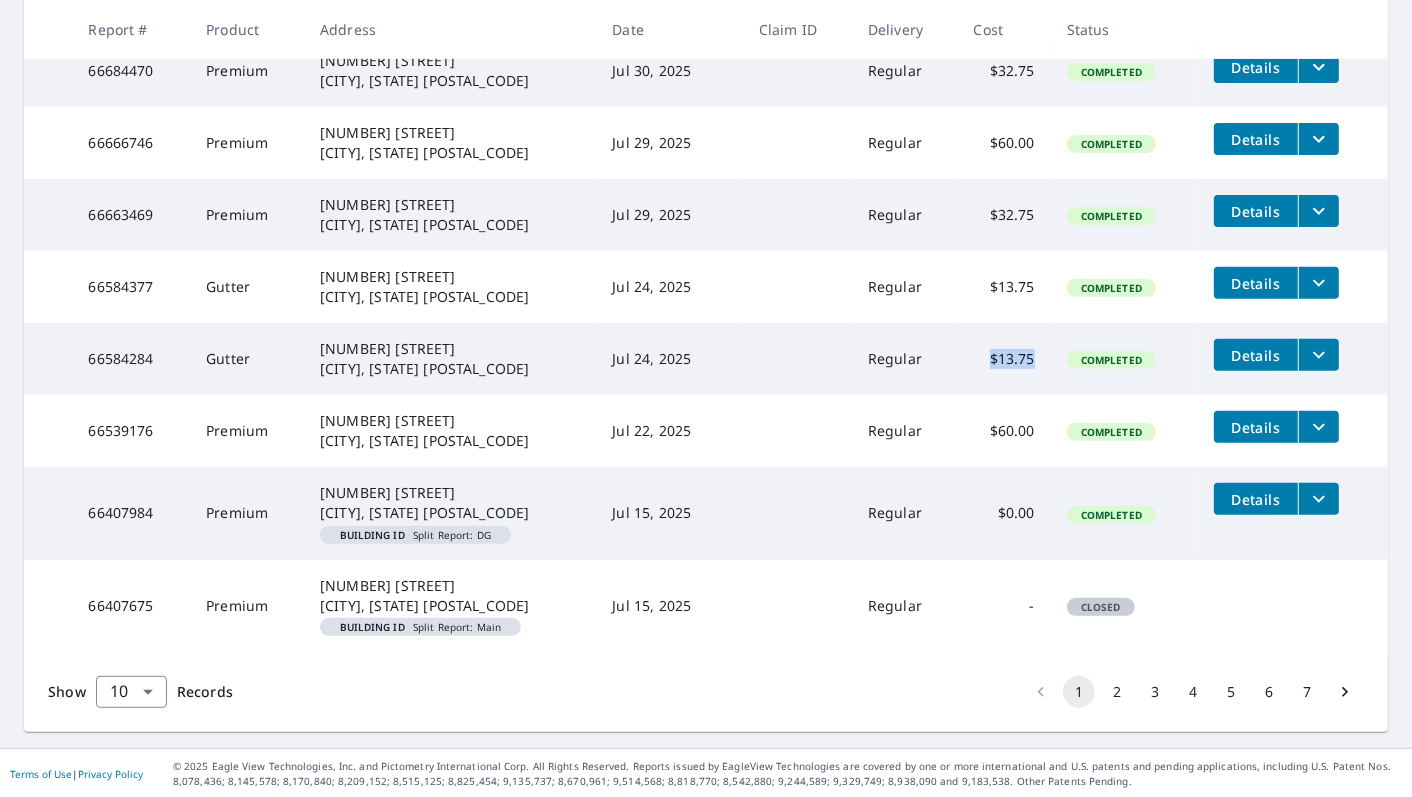 drag, startPoint x: 968, startPoint y: 367, endPoint x: 1018, endPoint y: 365, distance: 50.039986 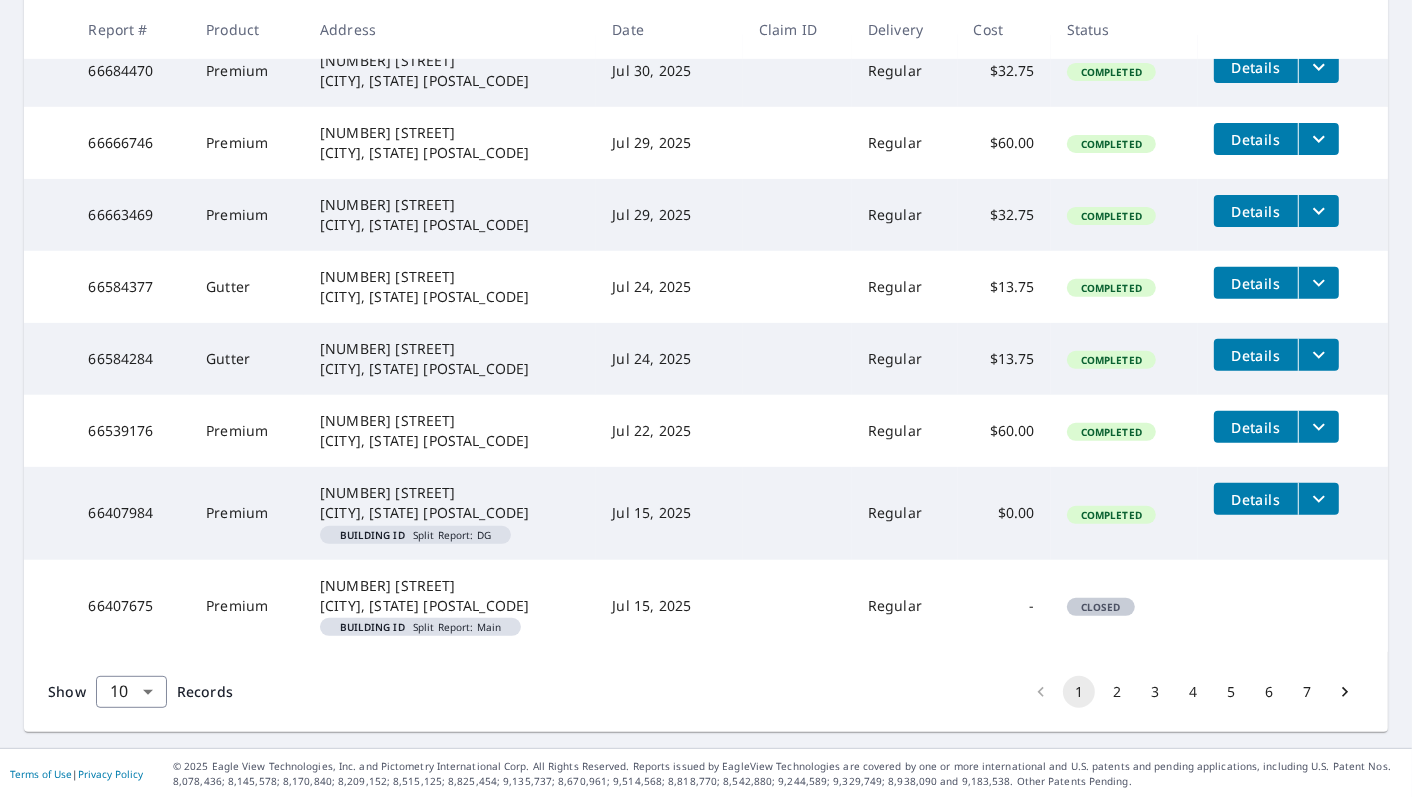 drag, startPoint x: 666, startPoint y: 348, endPoint x: 672, endPoint y: 364, distance: 17.088007 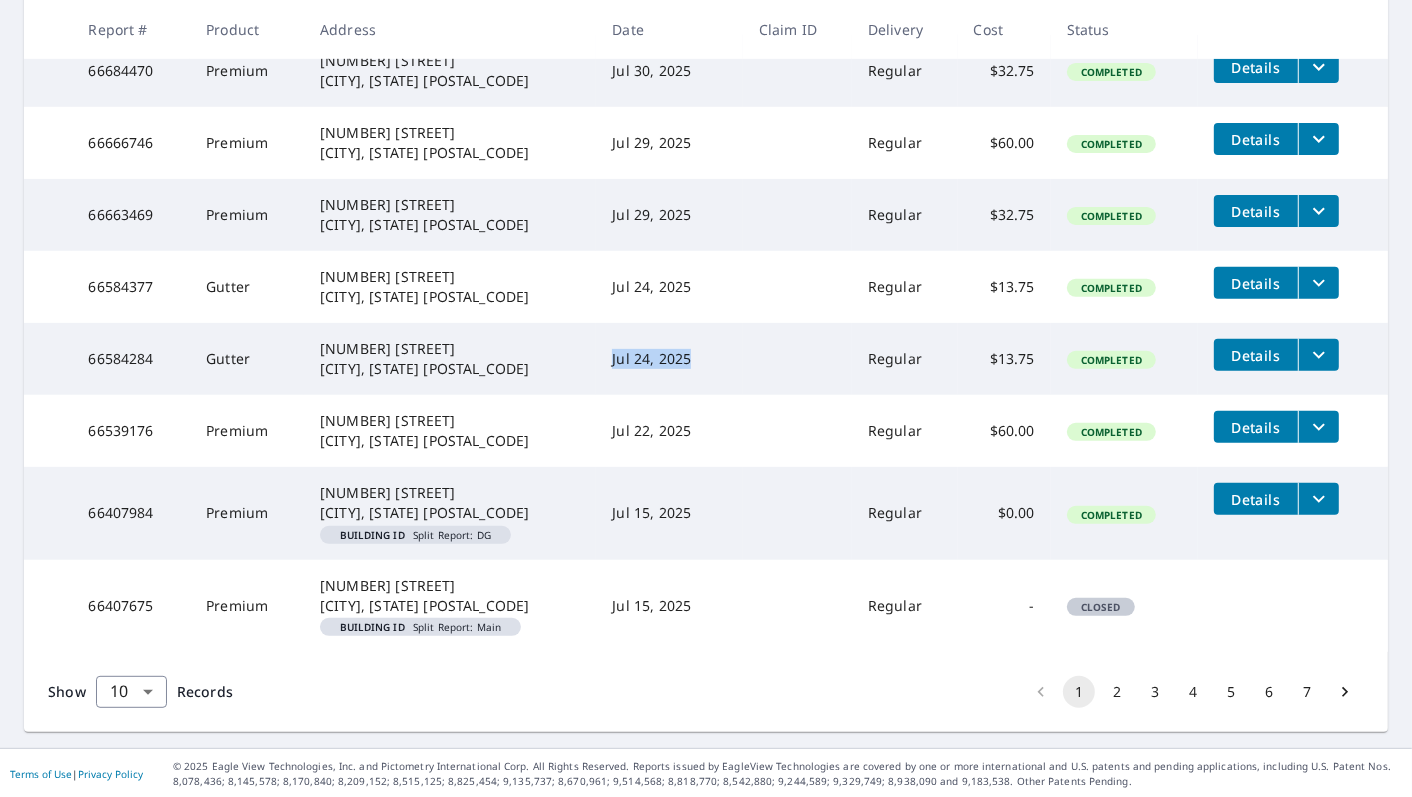 drag, startPoint x: 693, startPoint y: 365, endPoint x: 585, endPoint y: 363, distance: 108.01852 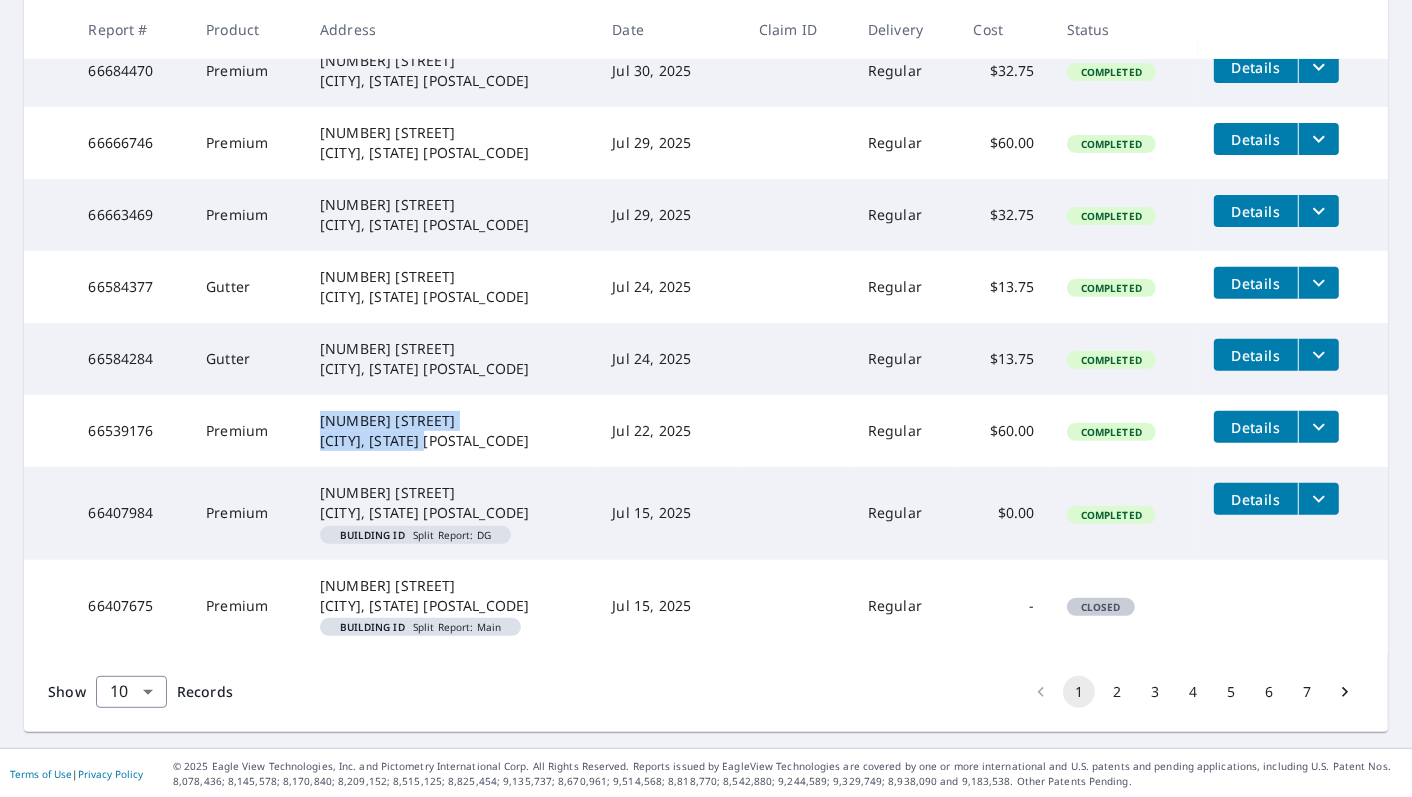 drag, startPoint x: 315, startPoint y: 424, endPoint x: 618, endPoint y: 451, distance: 304.2006 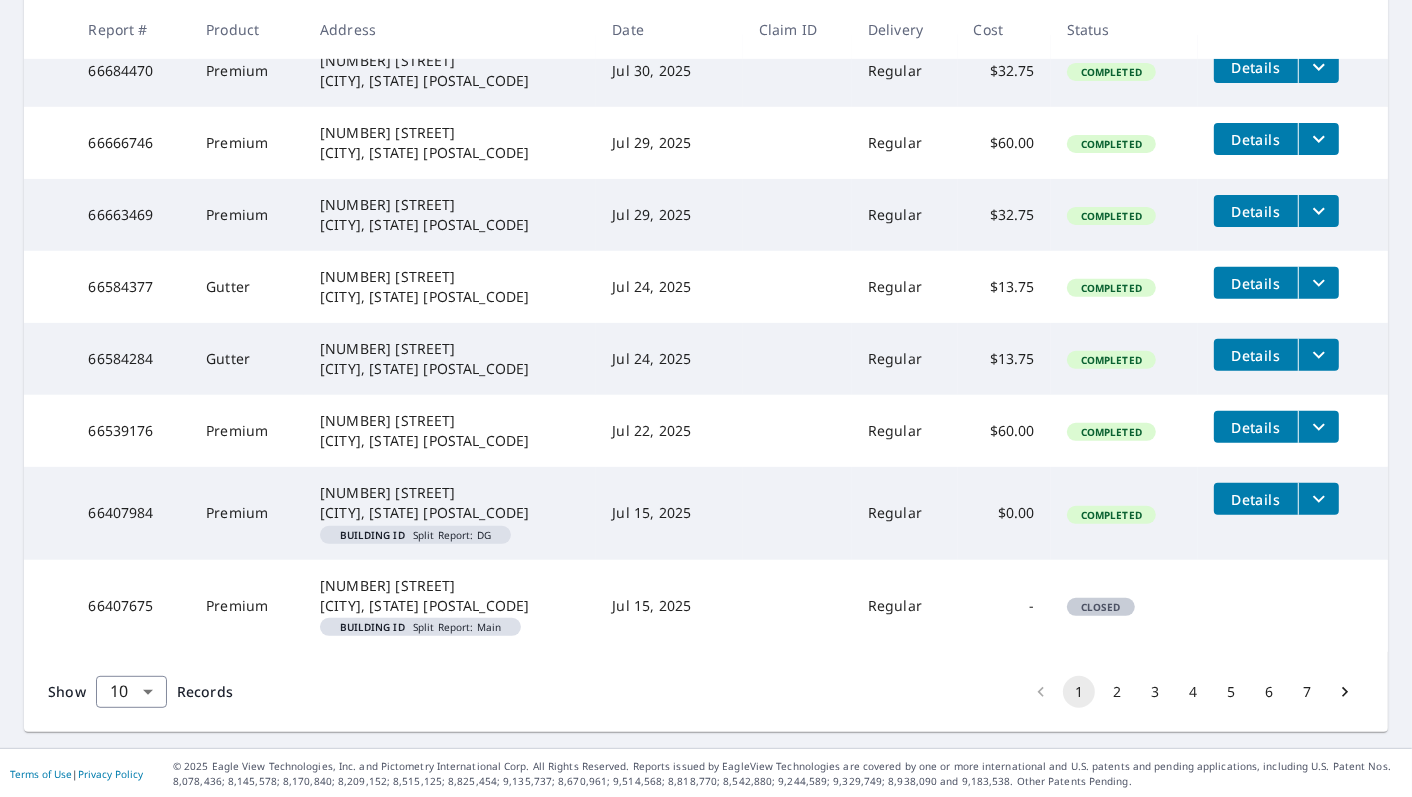click on "Jul 22, 2025" at bounding box center [669, 431] 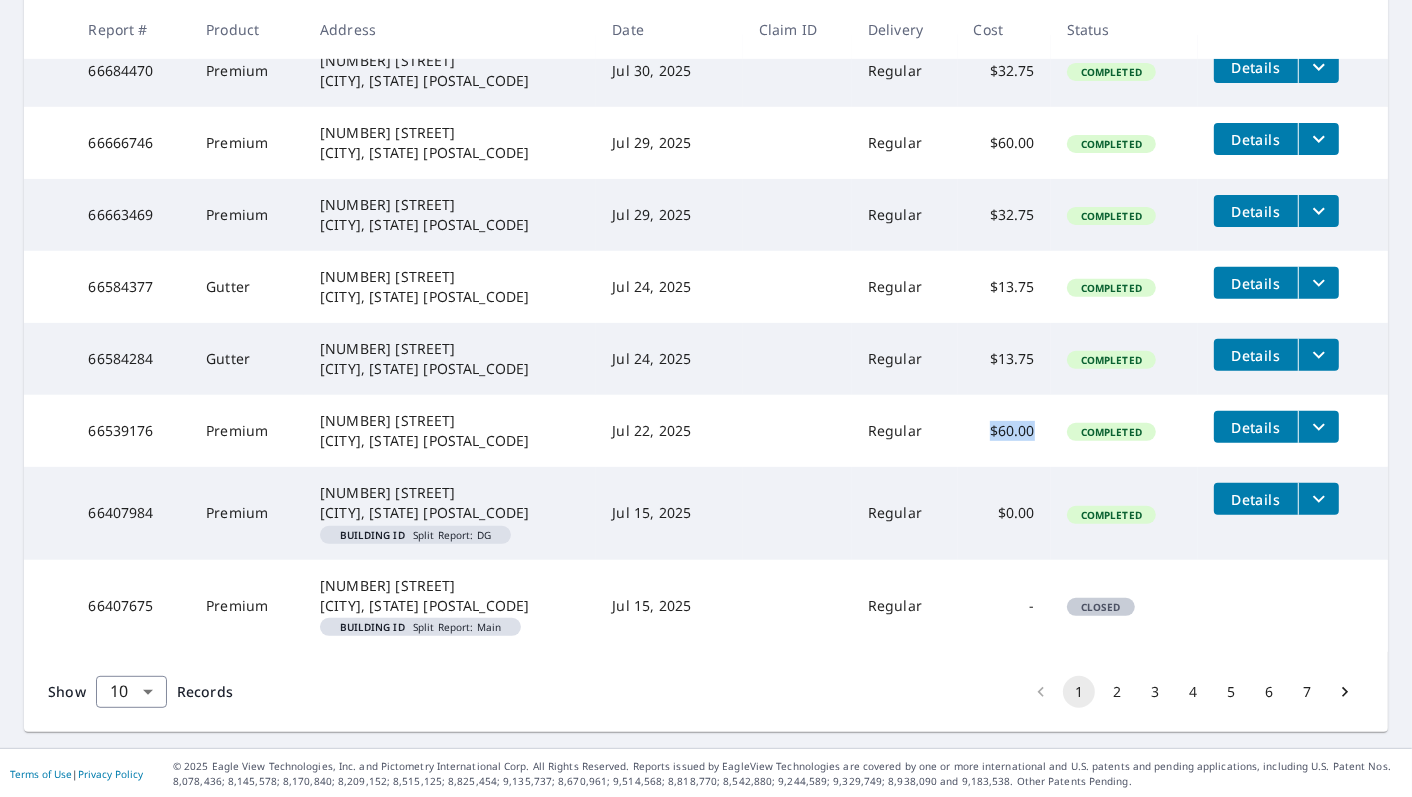 drag, startPoint x: 952, startPoint y: 440, endPoint x: 1021, endPoint y: 424, distance: 70.83079 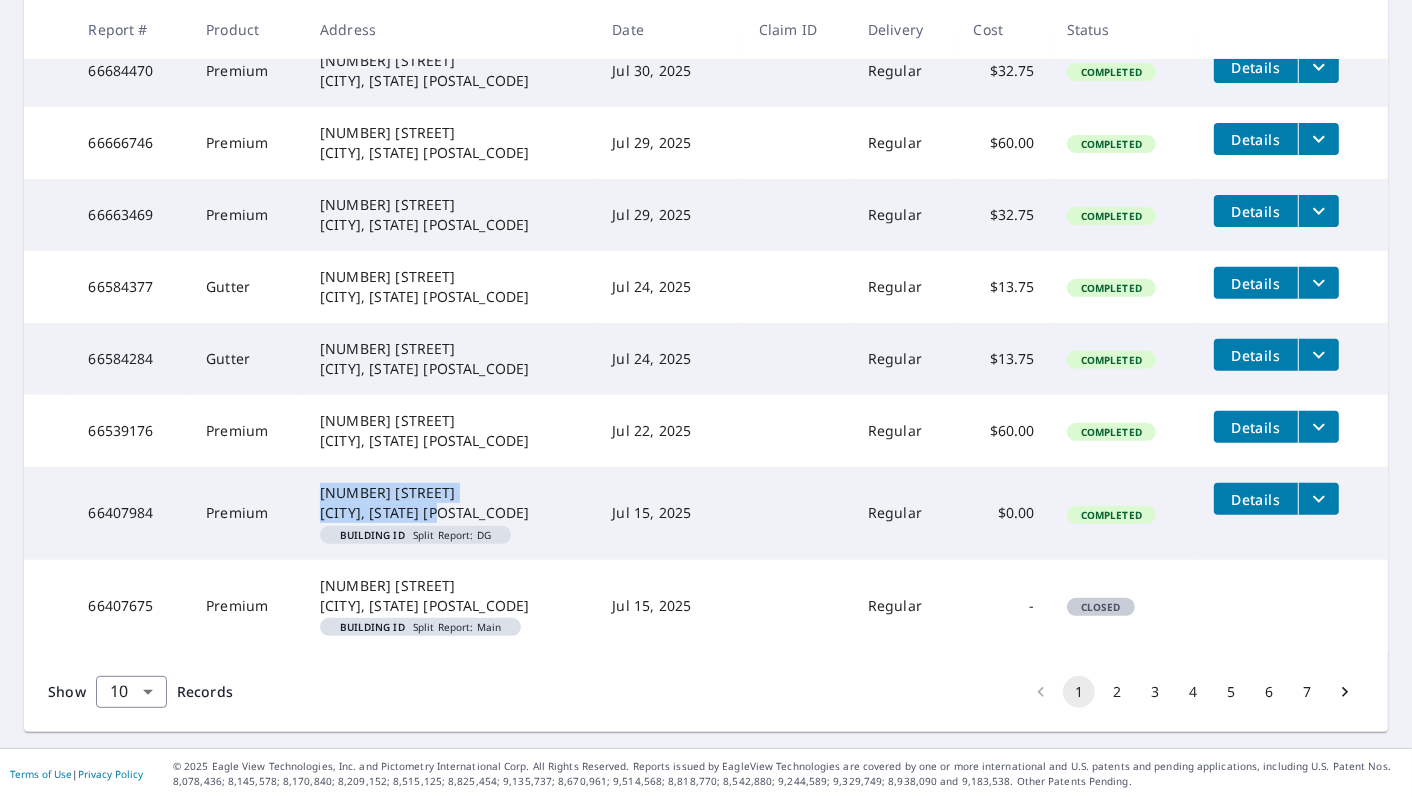 drag, startPoint x: 318, startPoint y: 488, endPoint x: 1090, endPoint y: 508, distance: 772.25903 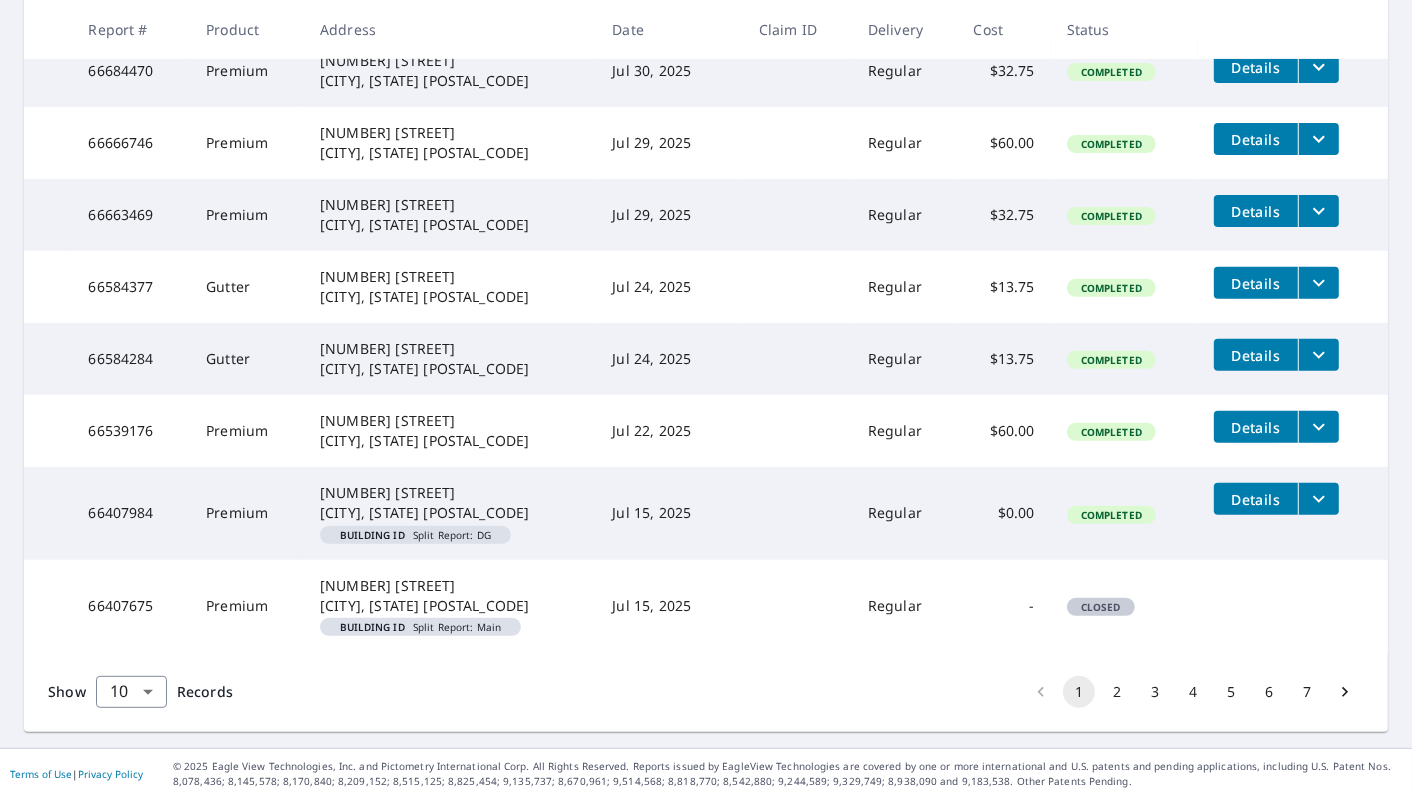 drag, startPoint x: 673, startPoint y: 550, endPoint x: 762, endPoint y: 541, distance: 89.453896 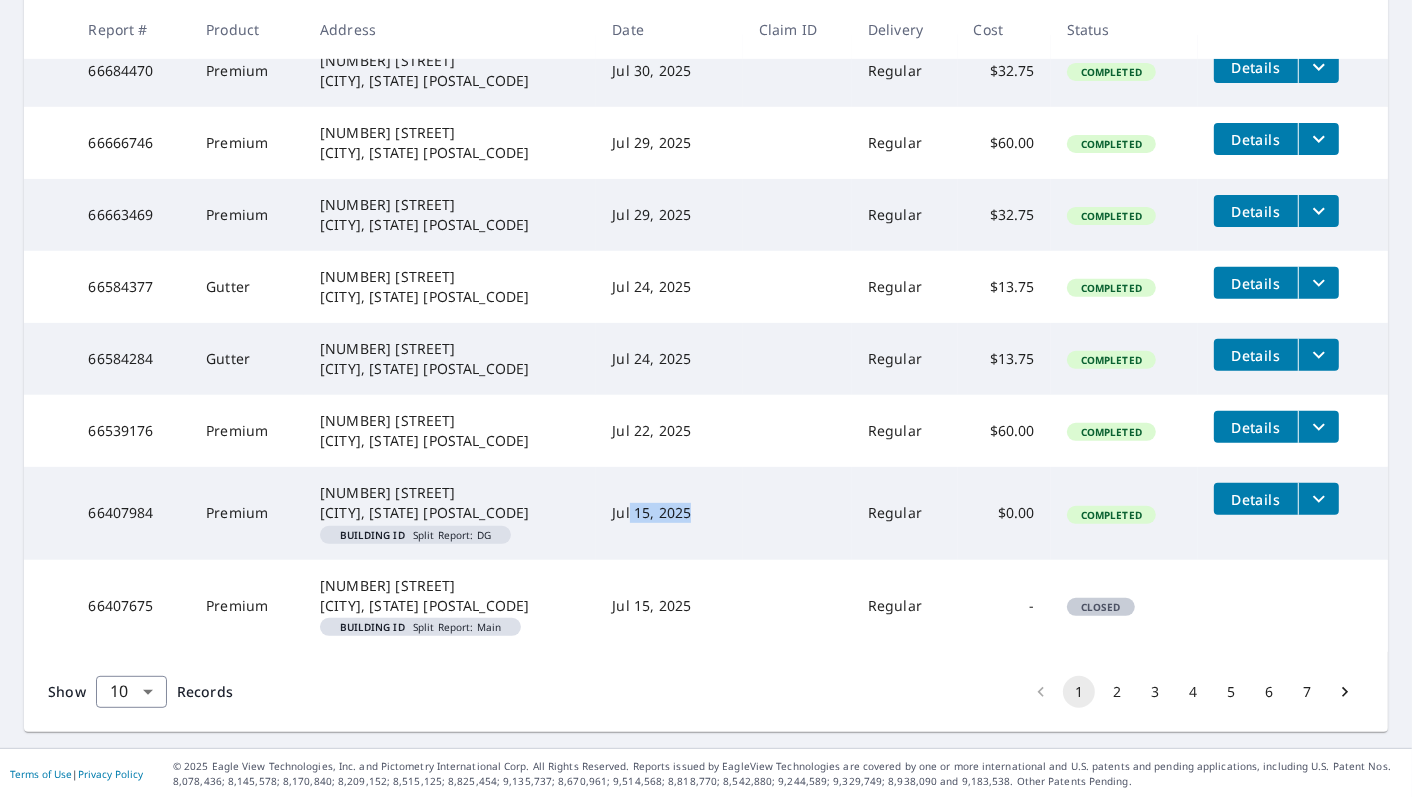 drag, startPoint x: 617, startPoint y: 512, endPoint x: 724, endPoint y: 510, distance: 107.01869 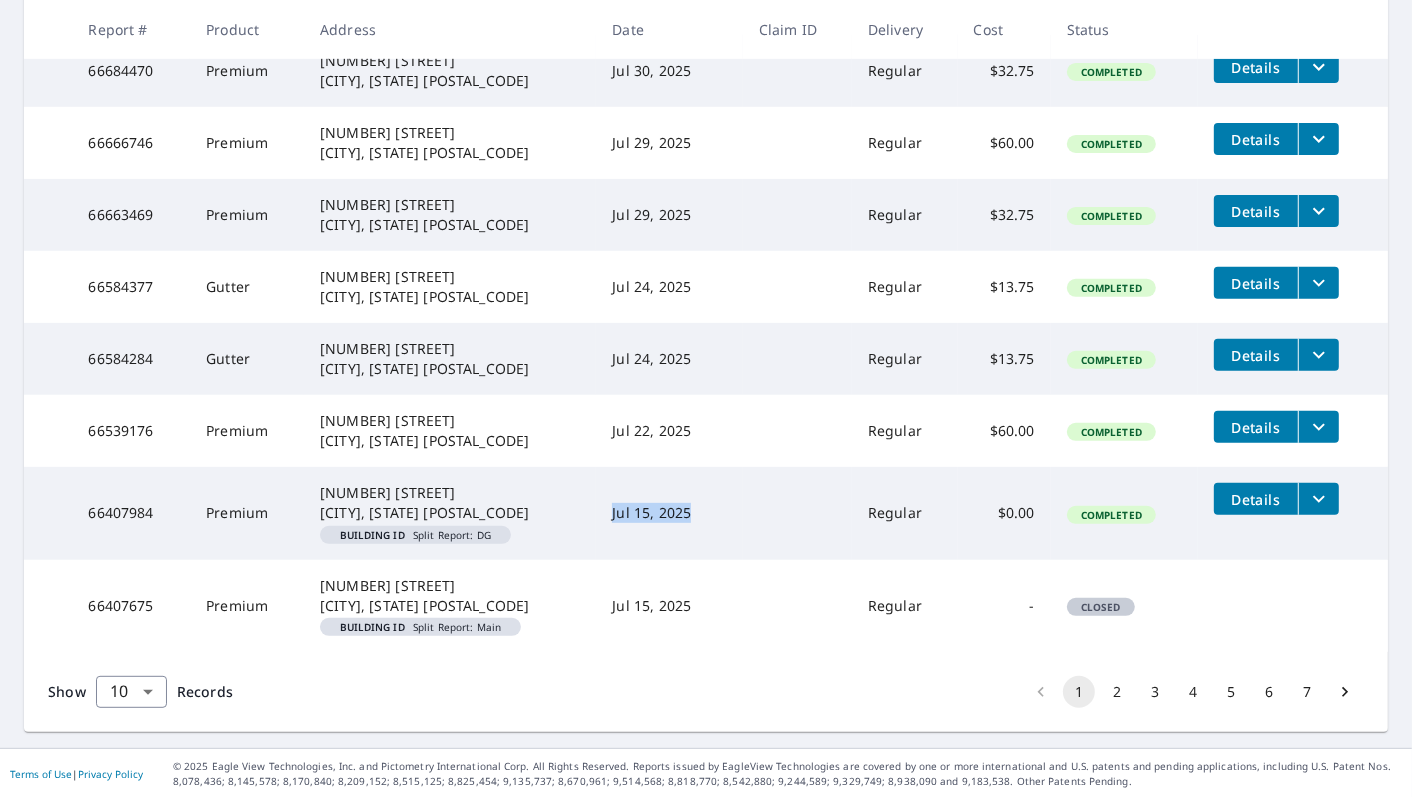 drag, startPoint x: 585, startPoint y: 507, endPoint x: 737, endPoint y: 515, distance: 152.21039 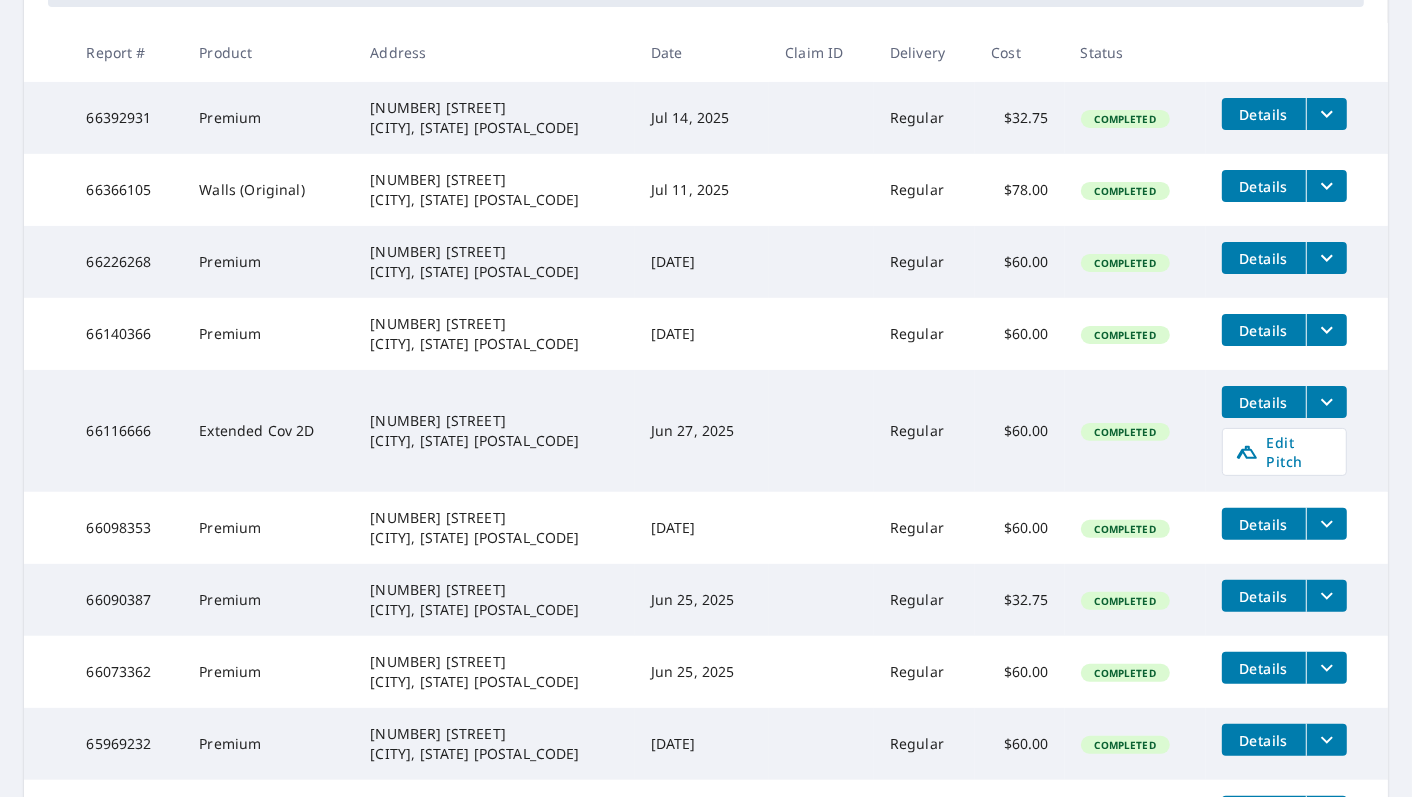 scroll, scrollTop: 547, scrollLeft: 0, axis: vertical 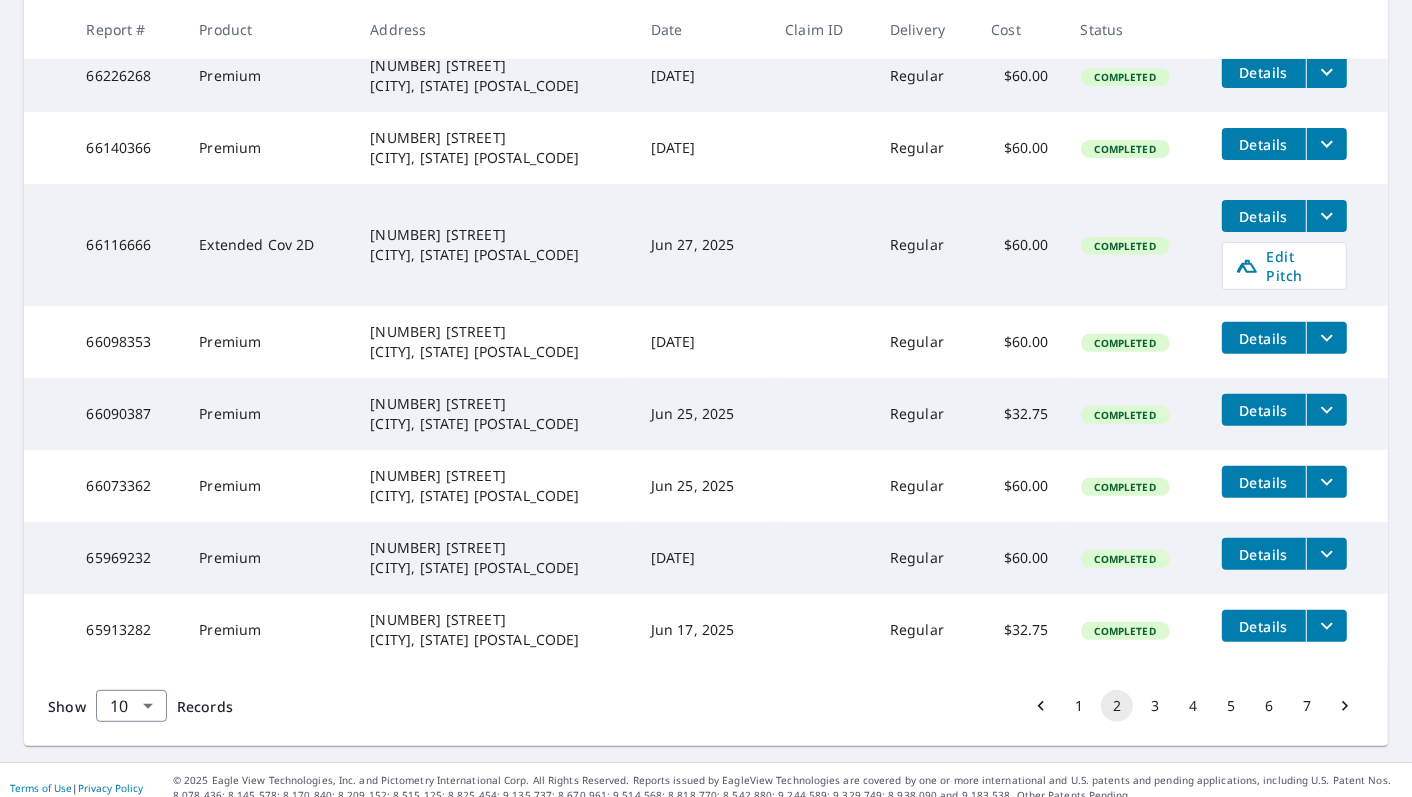 click on "1" at bounding box center [1079, 706] 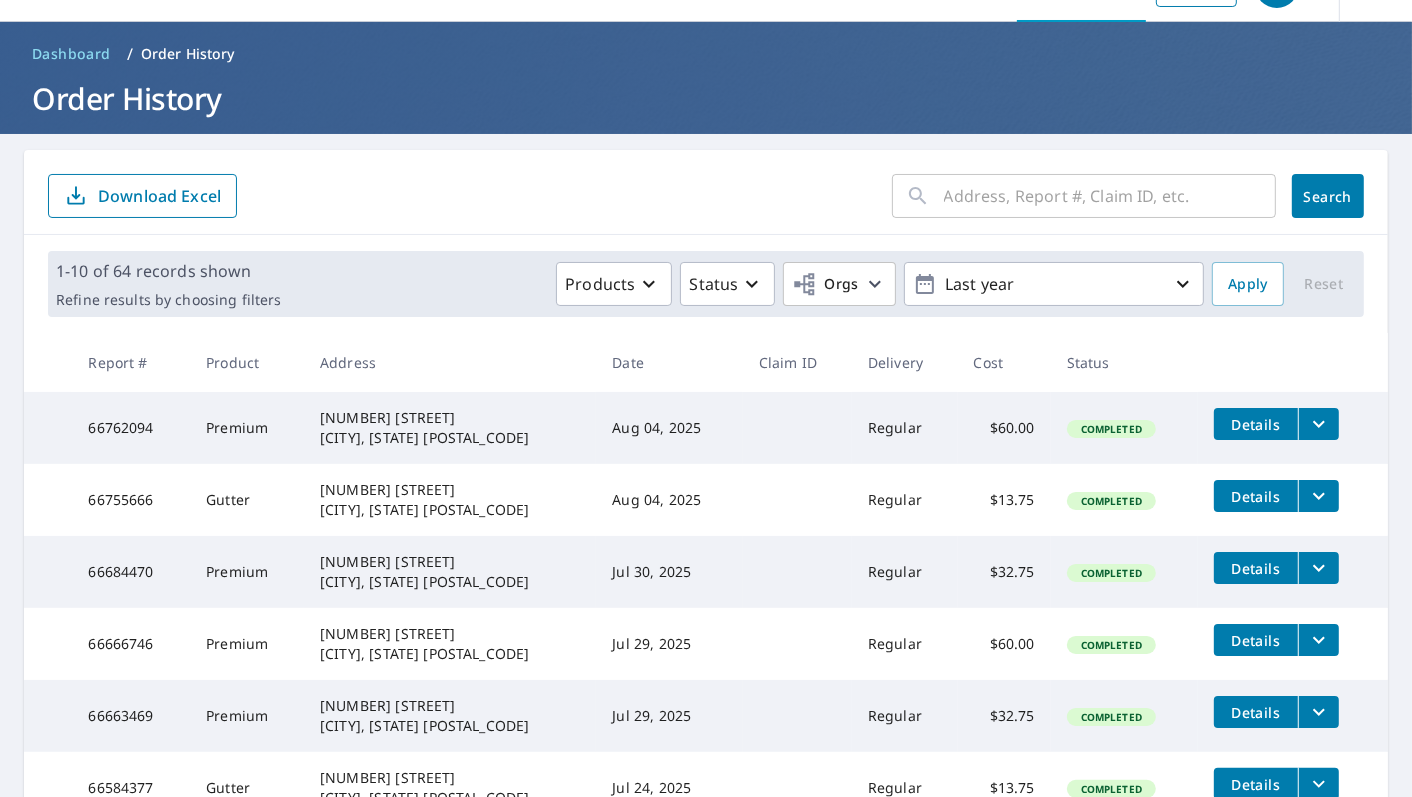 scroll, scrollTop: 0, scrollLeft: 0, axis: both 